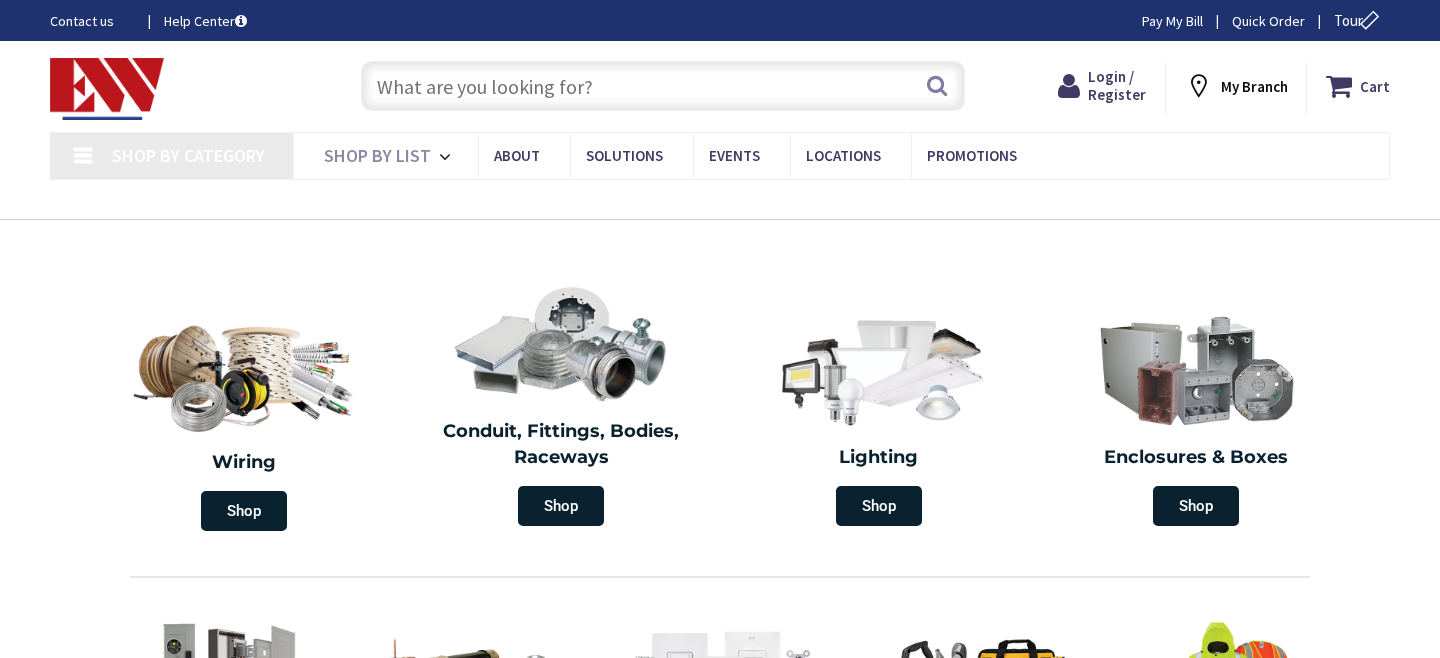 scroll, scrollTop: 0, scrollLeft: 0, axis: both 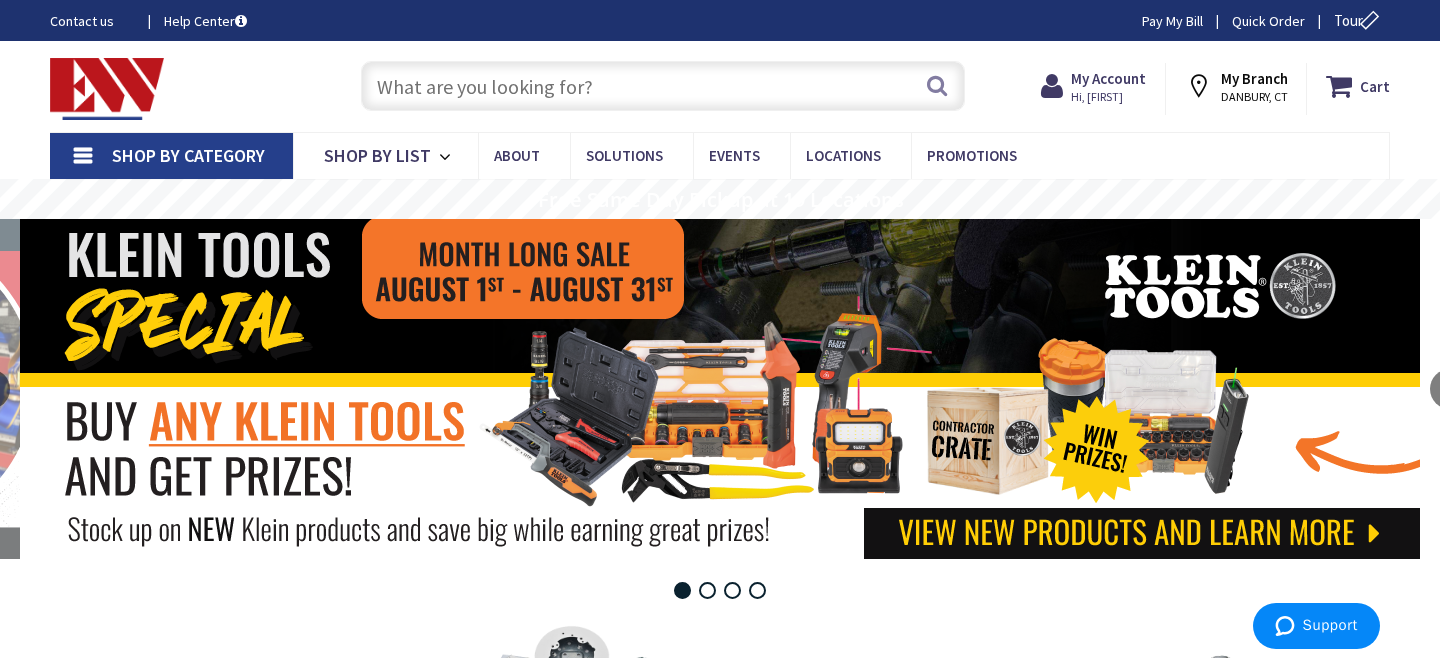 click at bounding box center [663, 86] 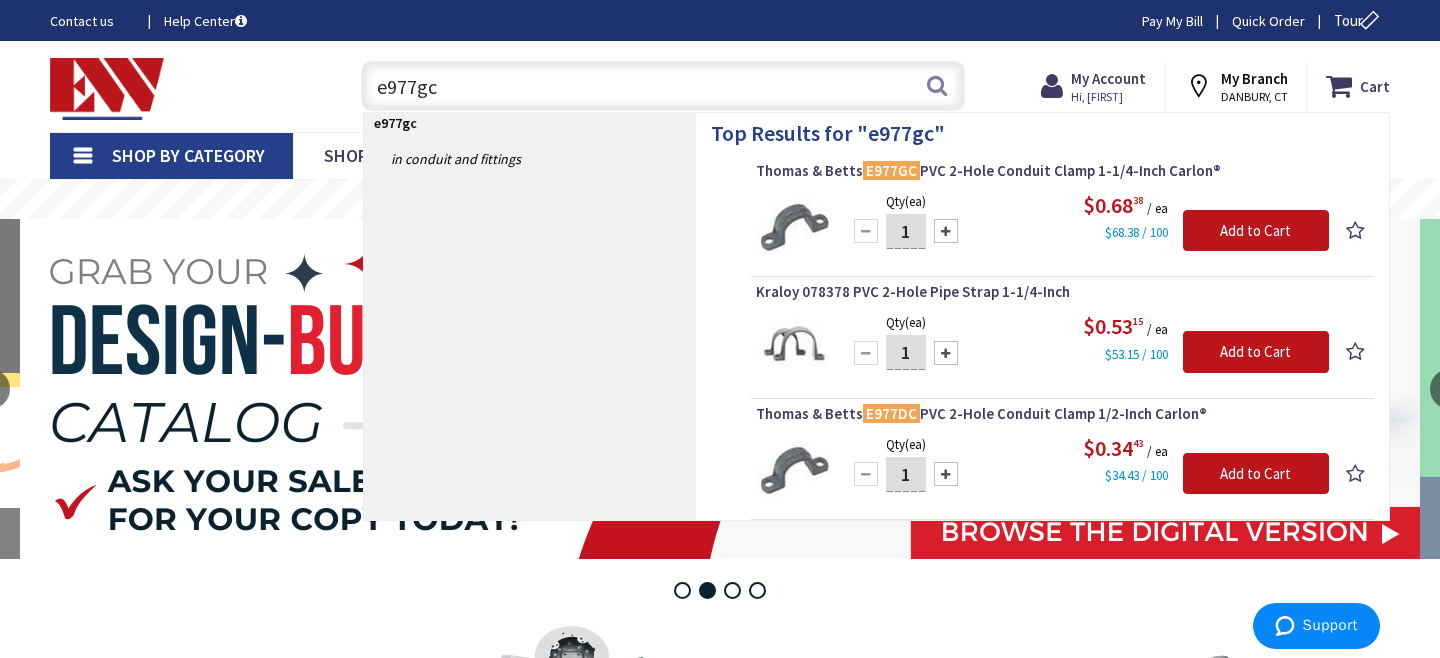 type on "e977gc" 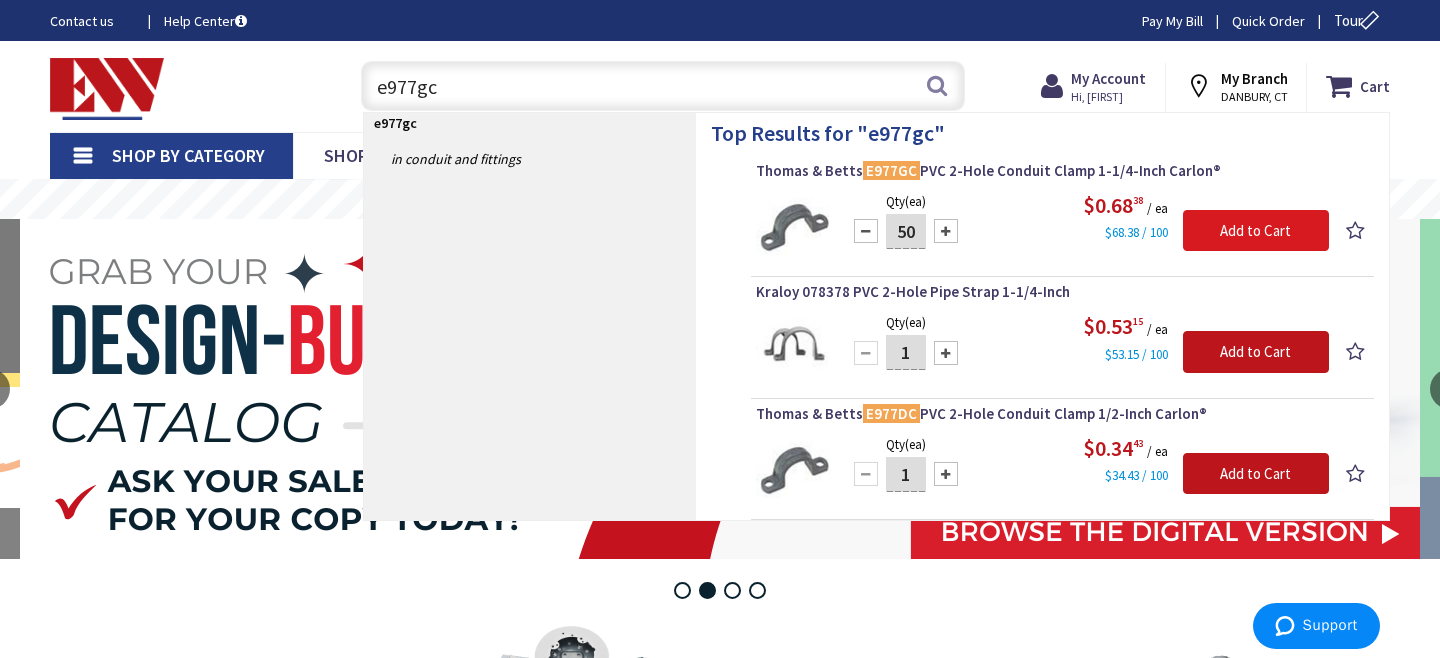 type on "50" 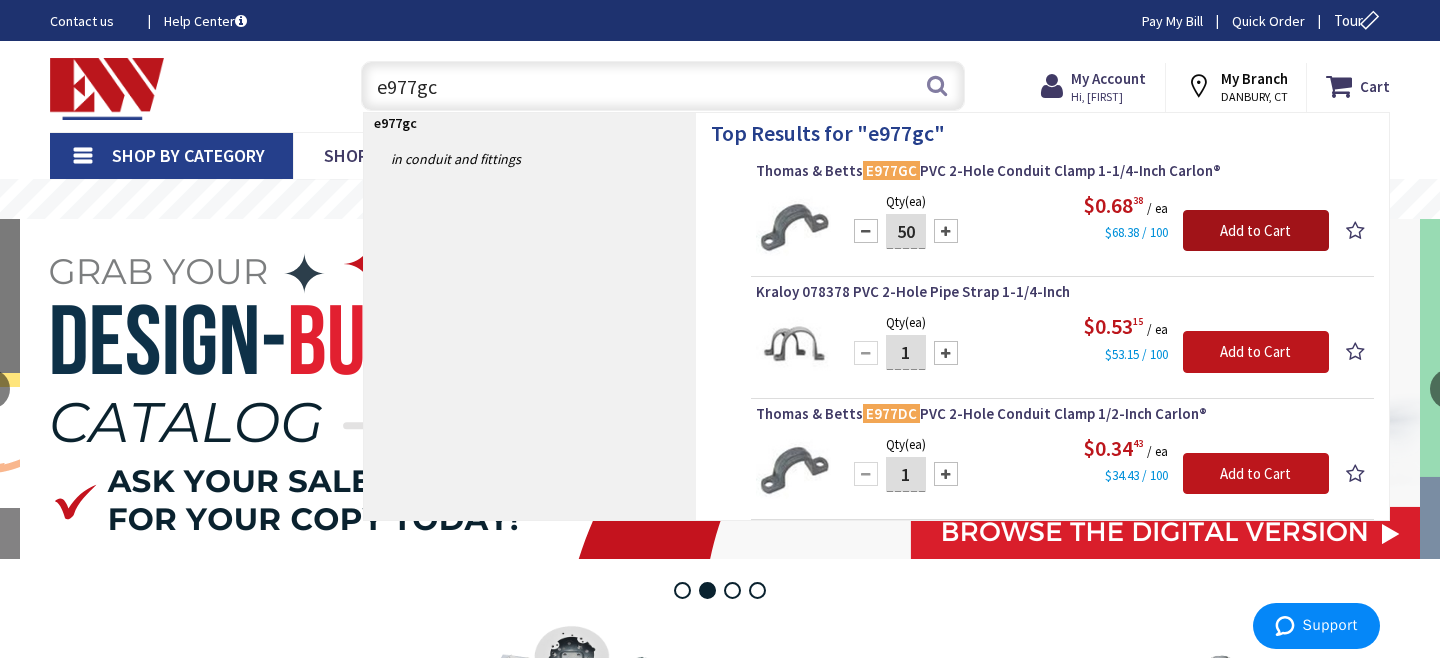click on "Add to Cart" at bounding box center [1256, 231] 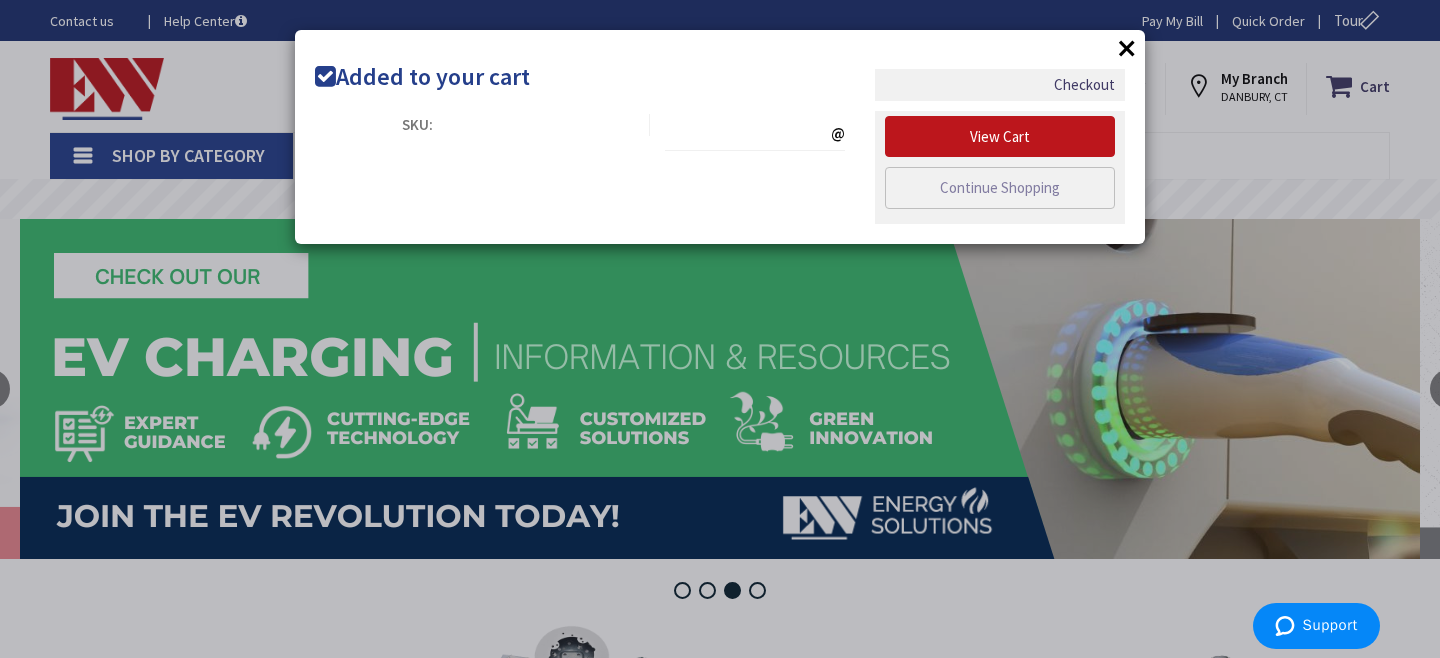 click on "×" at bounding box center [1127, 48] 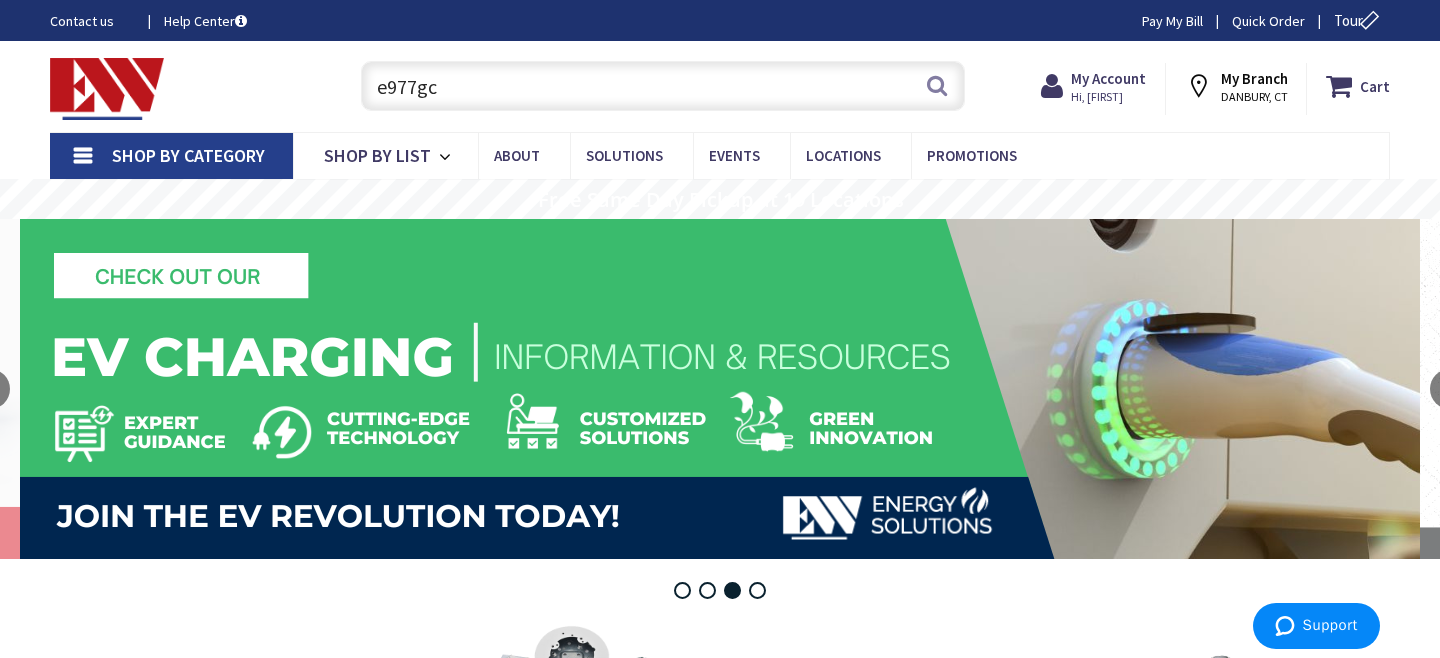 click on "e977gc" at bounding box center (663, 86) 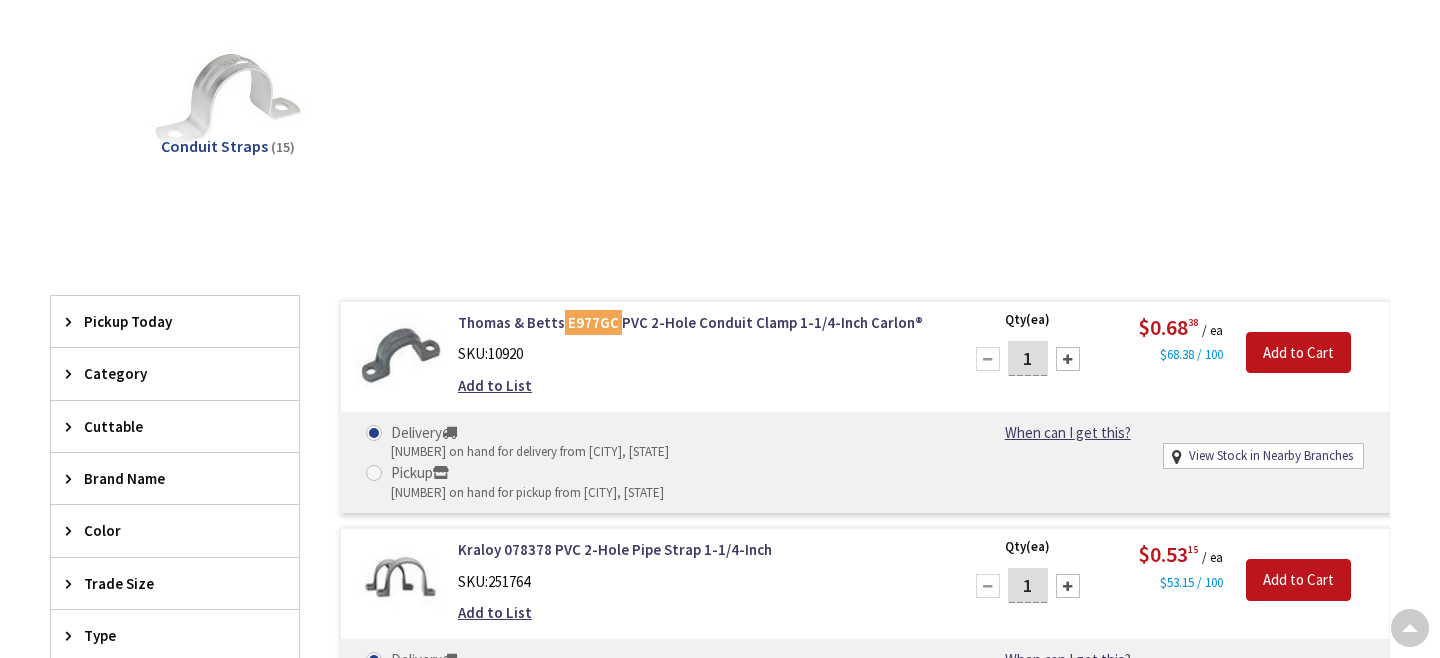 scroll, scrollTop: 360, scrollLeft: 0, axis: vertical 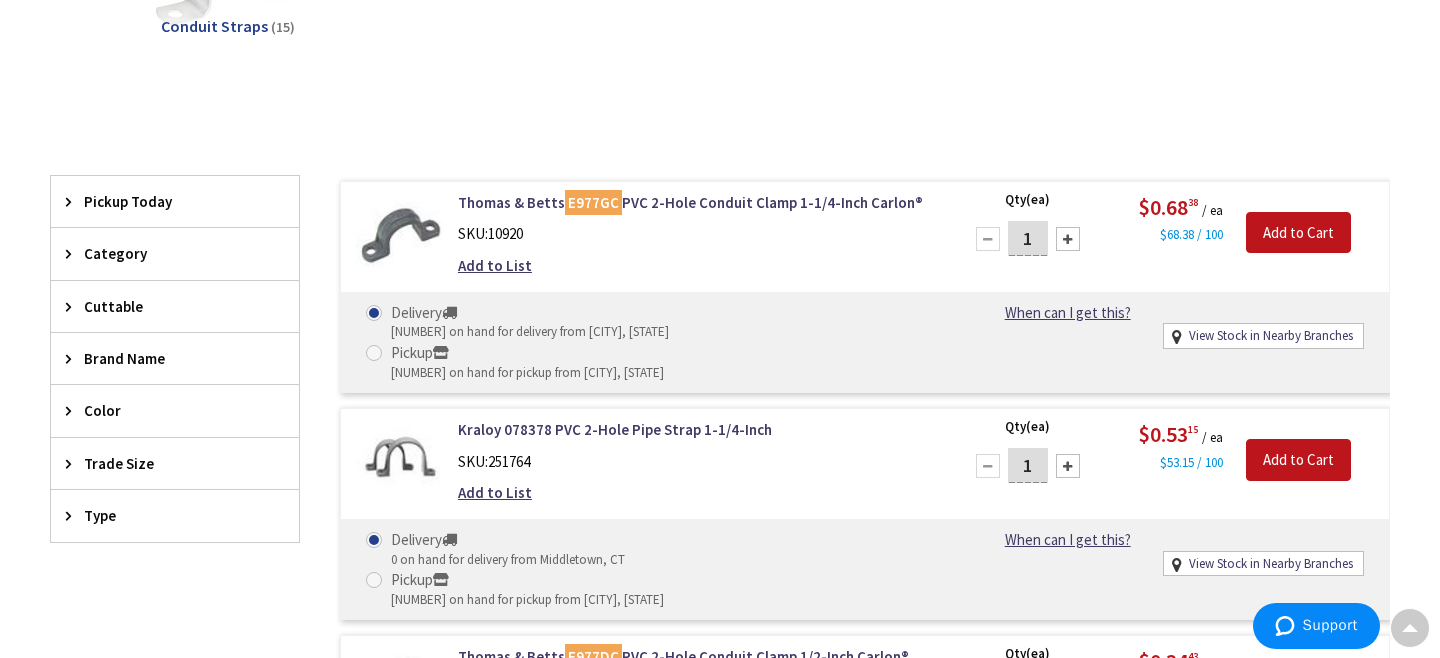 click on "1" at bounding box center (1028, 238) 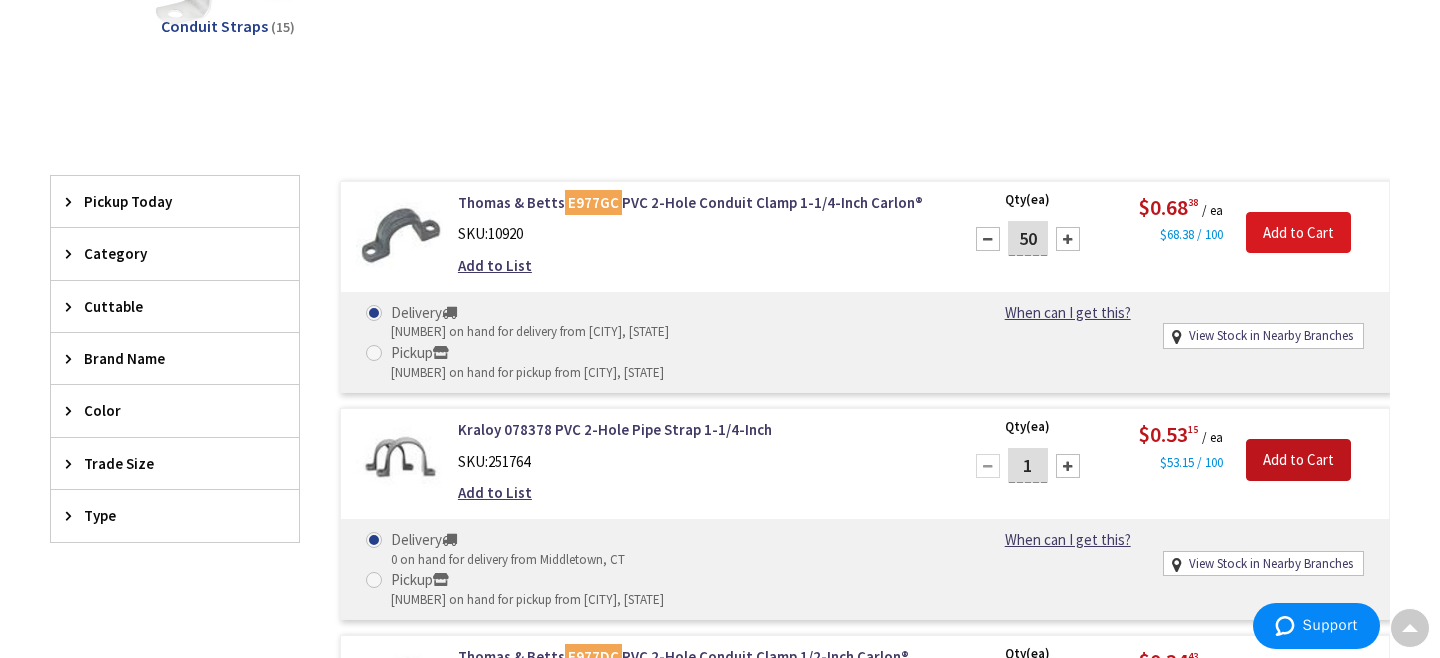 type on "50" 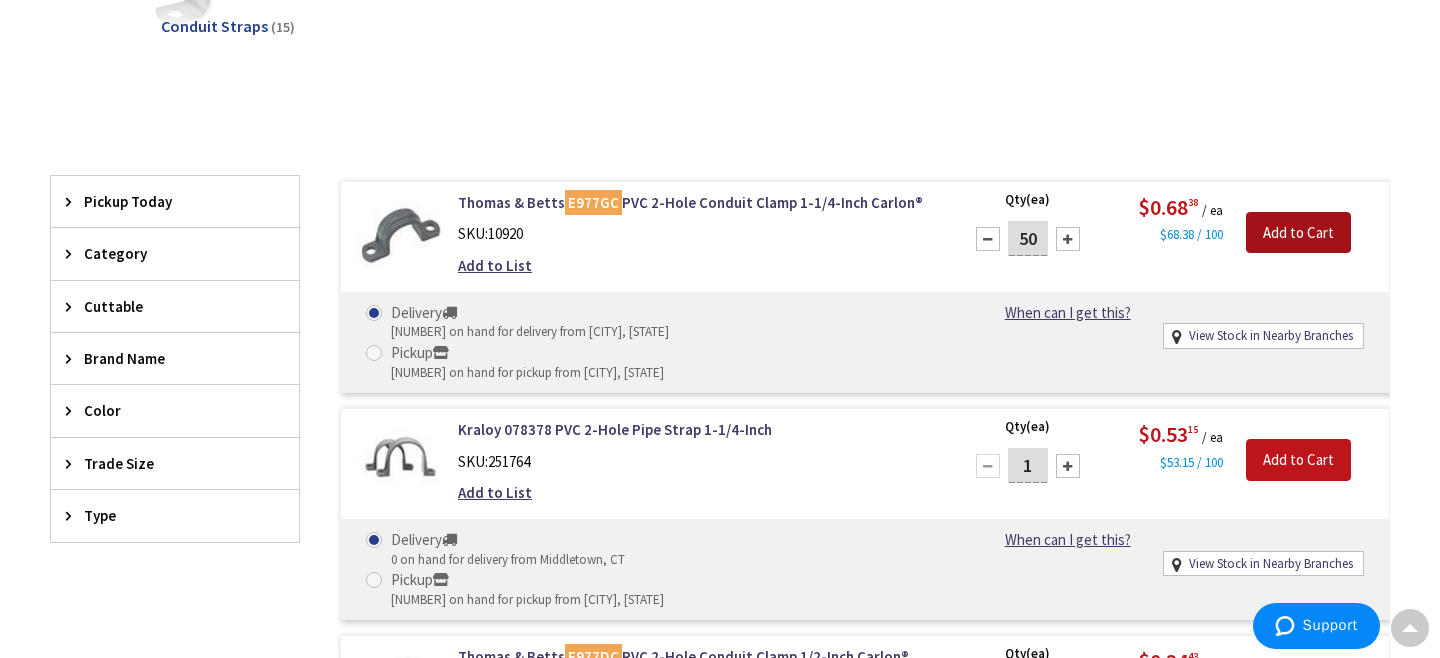 click on "Add to Cart" at bounding box center (1298, 233) 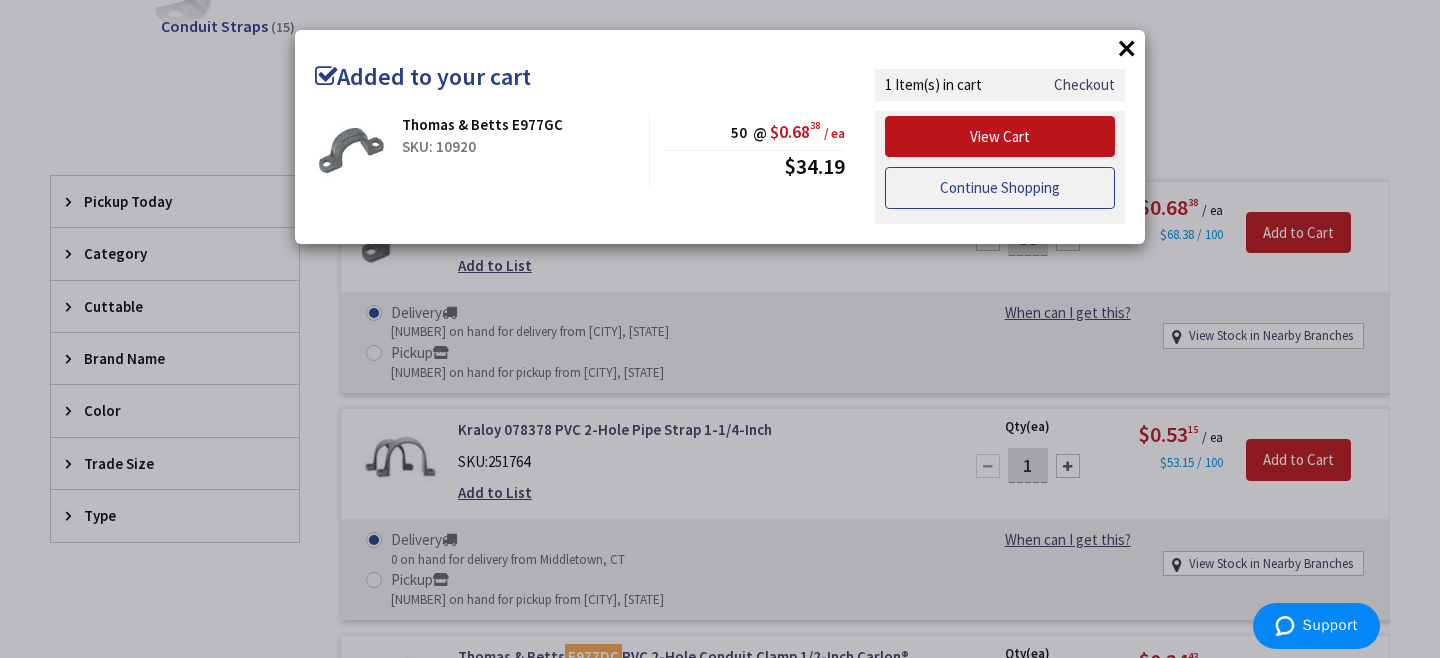 click on "Continue Shopping" at bounding box center (1000, 188) 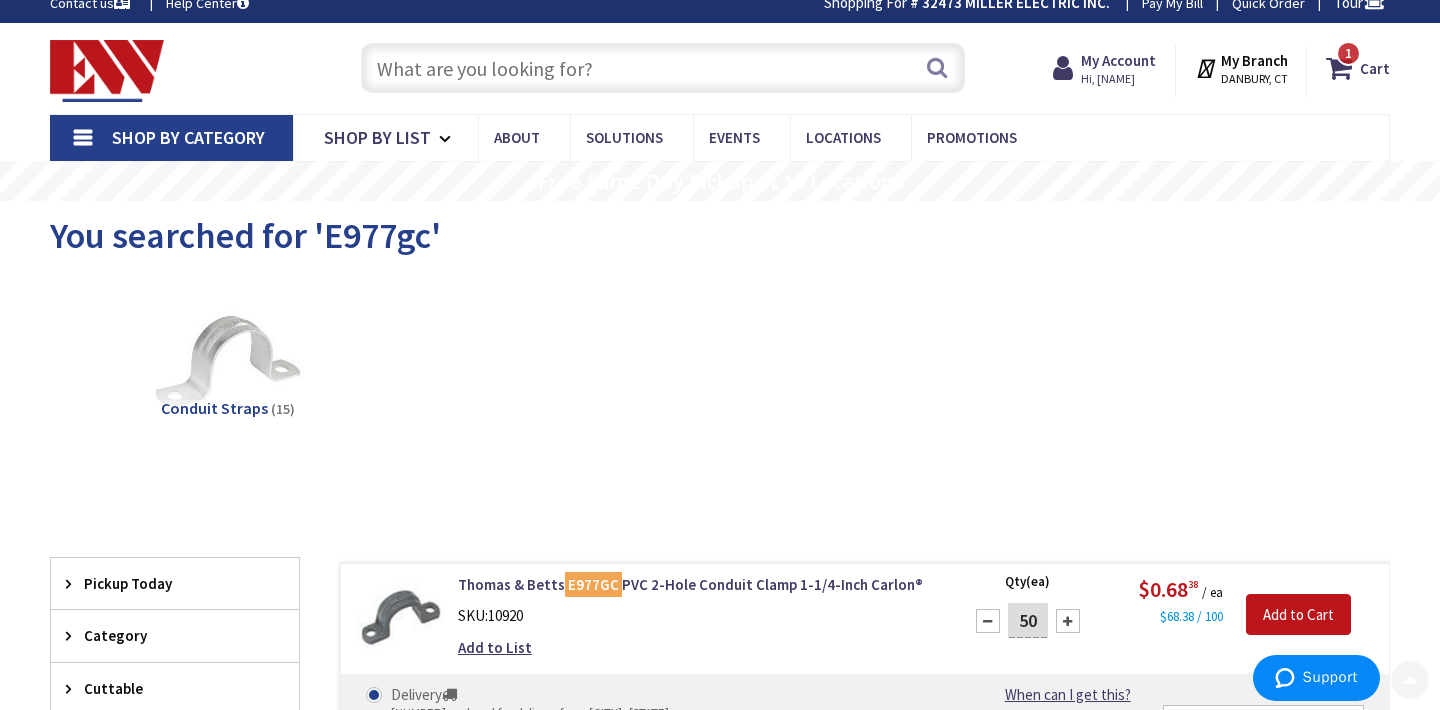 scroll, scrollTop: 0, scrollLeft: 0, axis: both 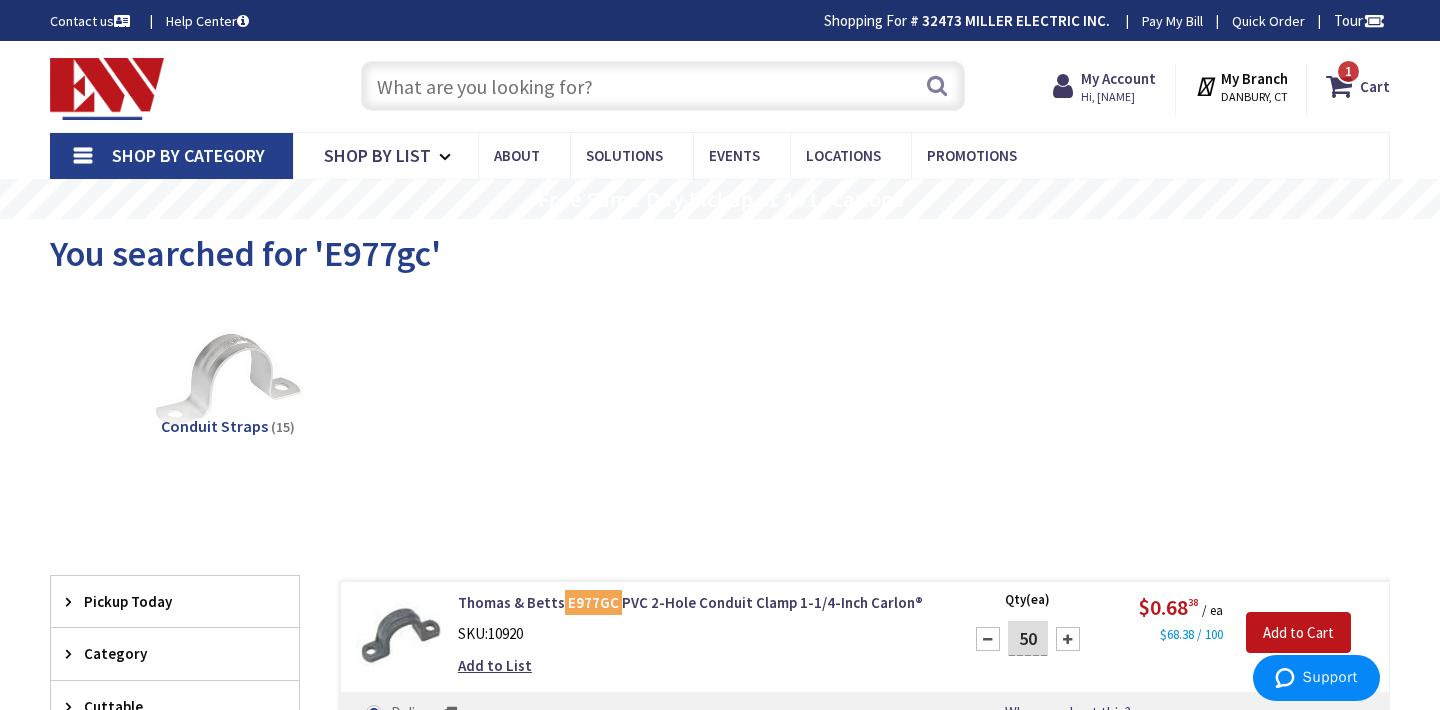 click at bounding box center [663, 86] 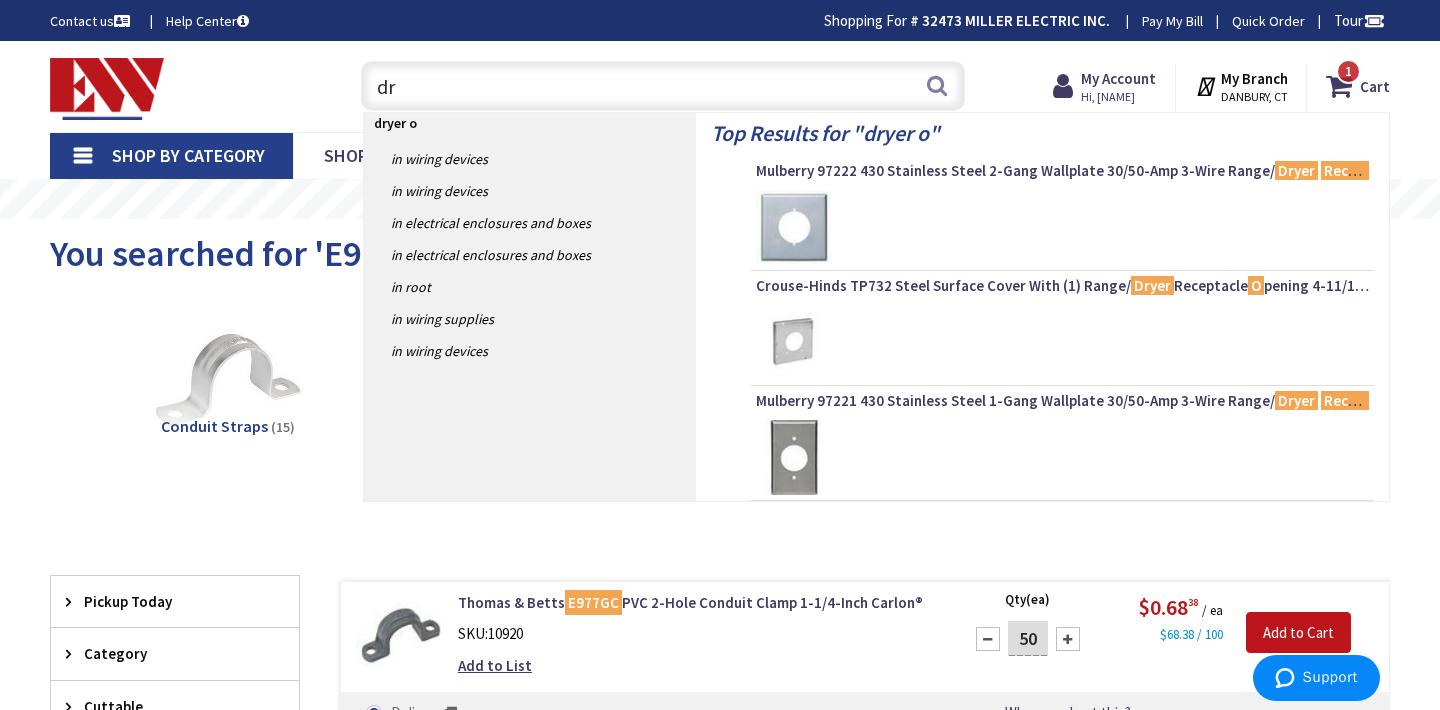 type on "d" 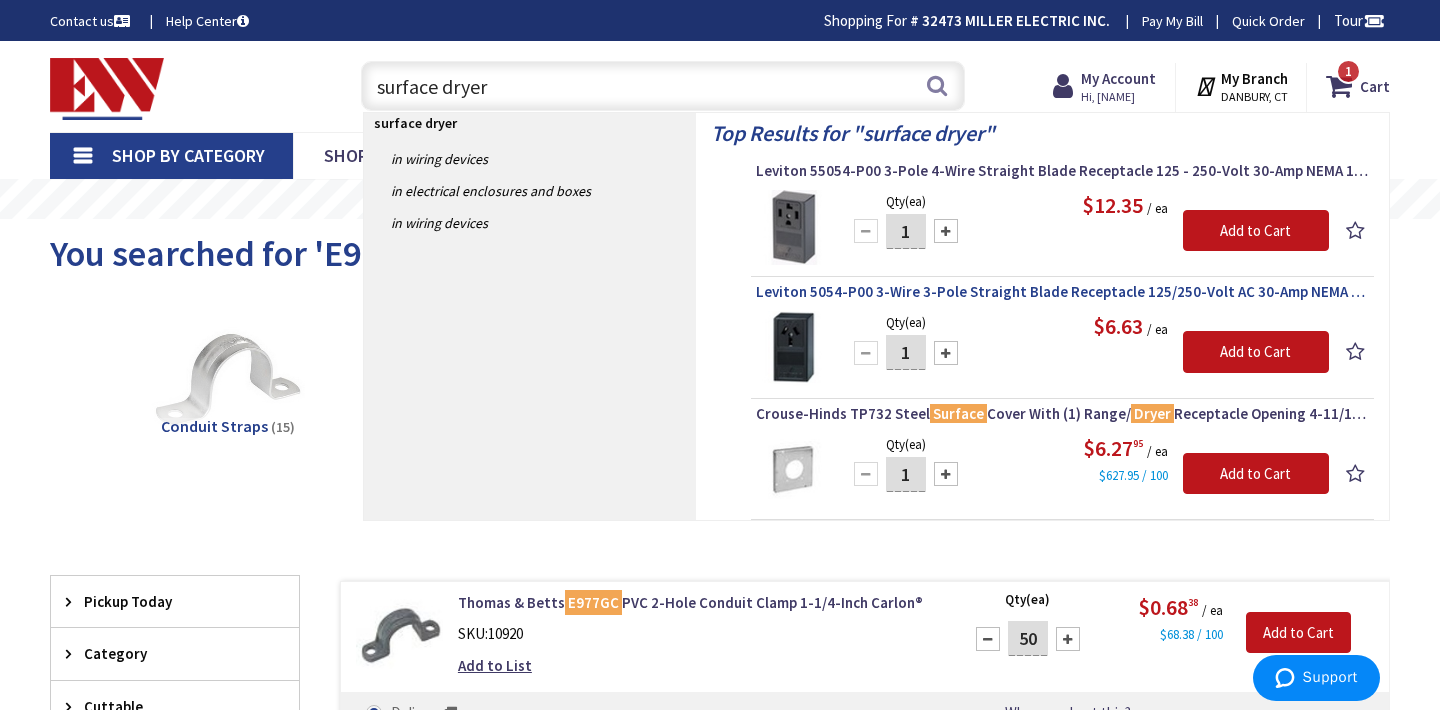 type on "surface dryer" 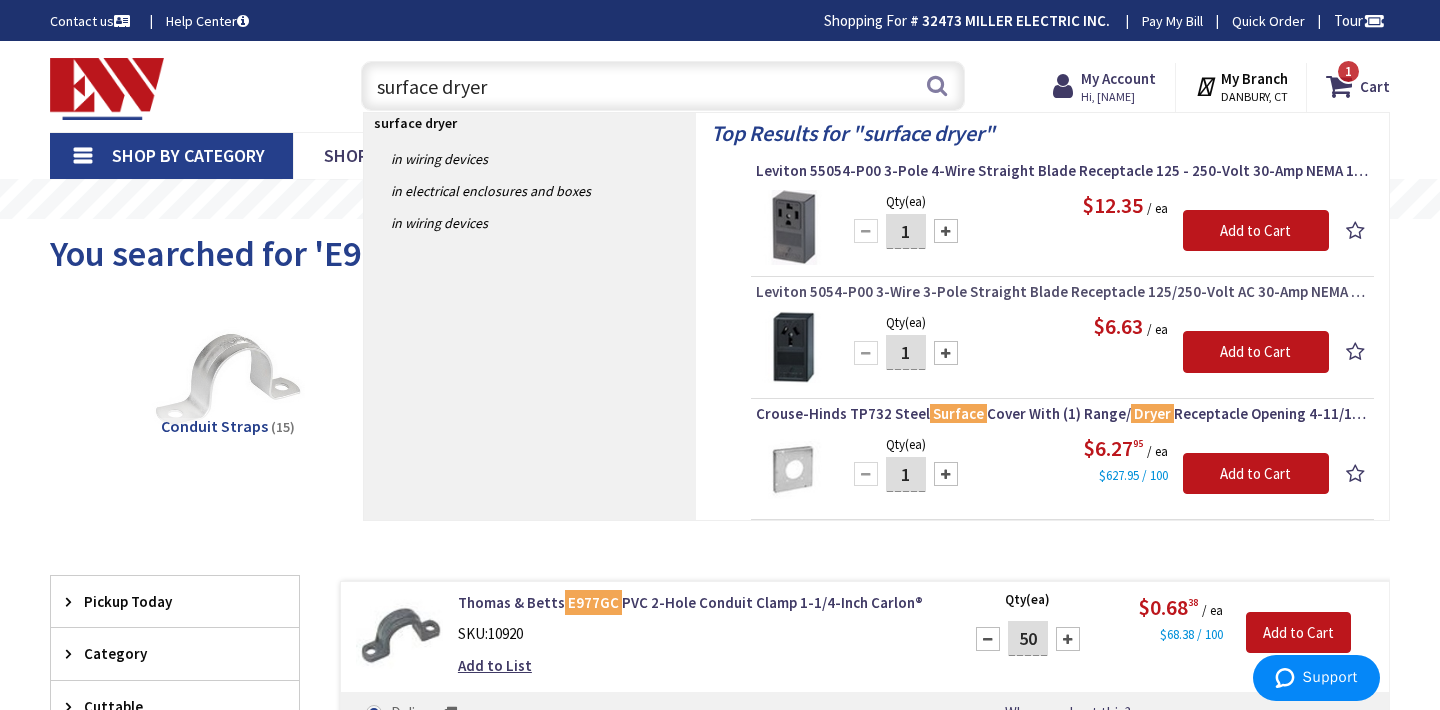 click on "Leviton 5054-P00 3-Wire 3-Pole Straight Blade Receptacle 125/250-Volt AC 30-Amp NEMA ? ? 10-30R Black" at bounding box center [1062, 292] 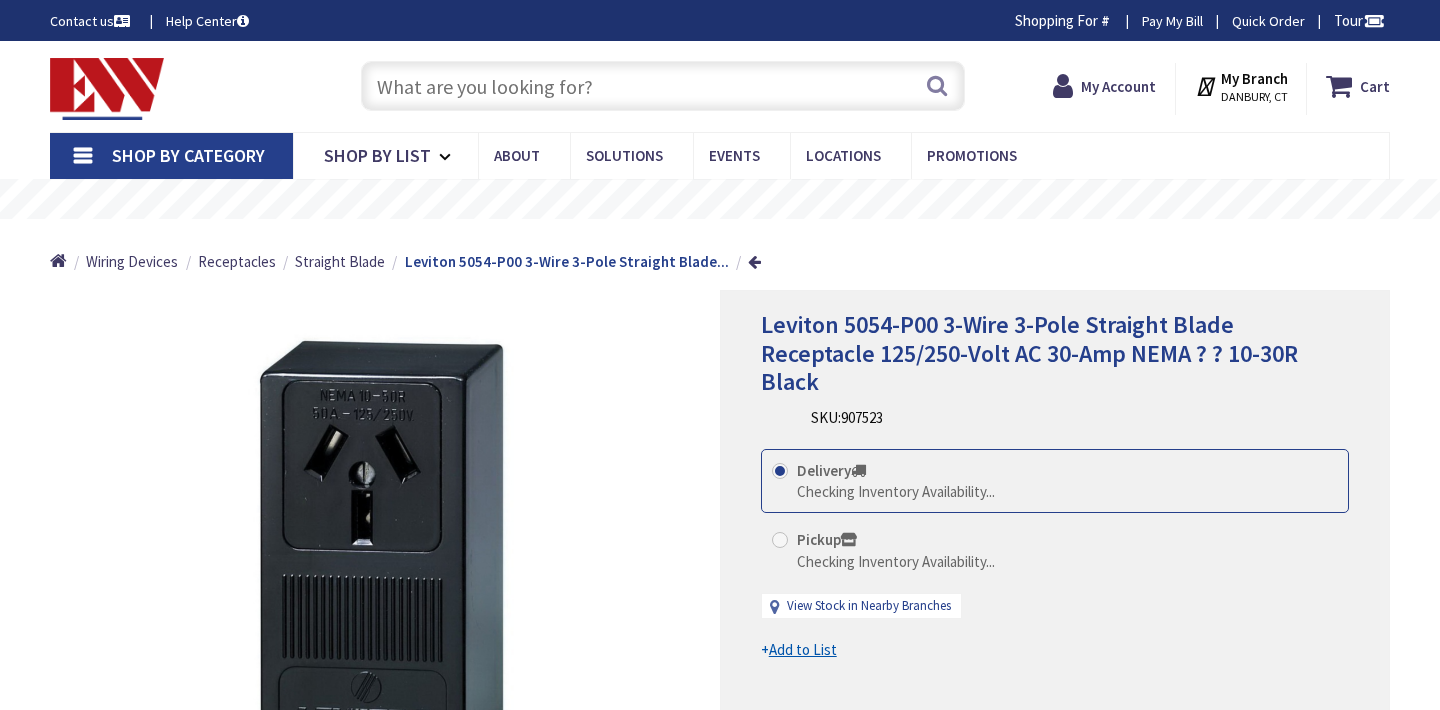 scroll, scrollTop: 0, scrollLeft: 0, axis: both 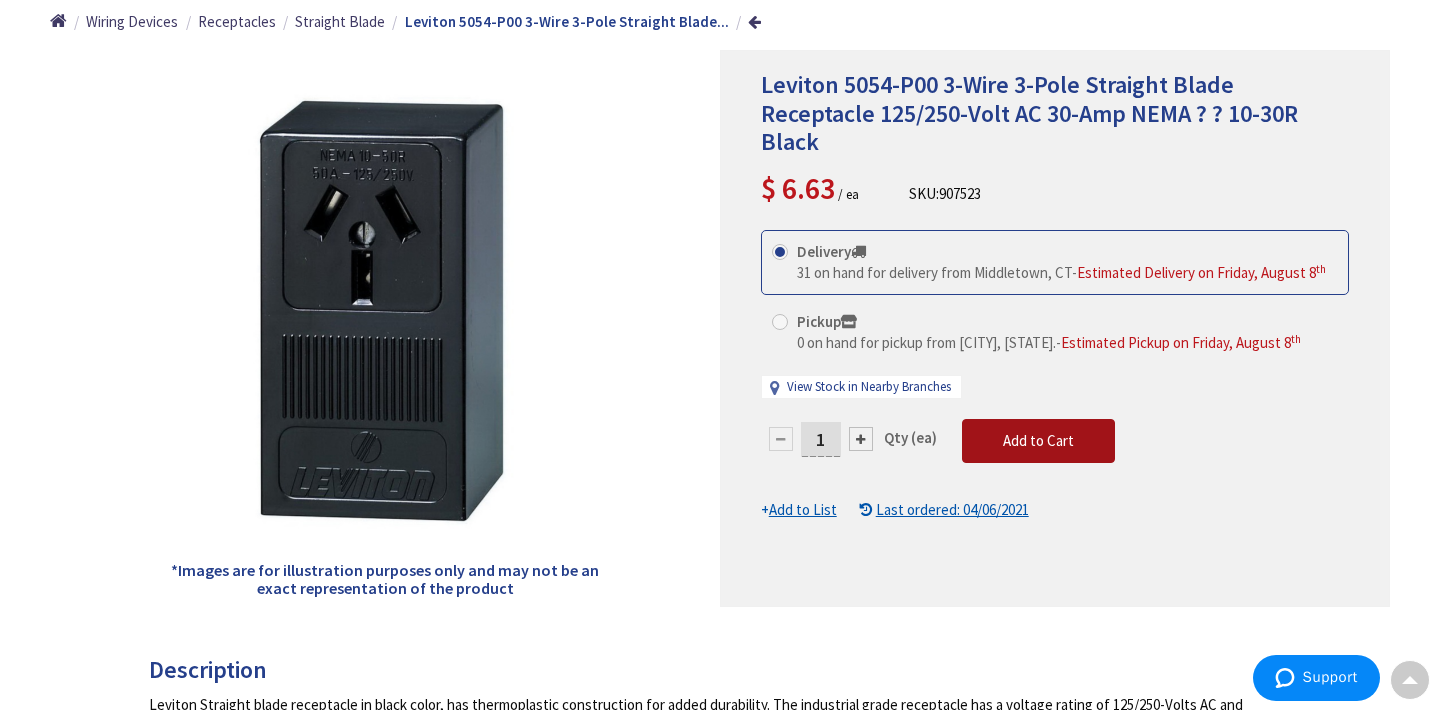 click on "Add to Cart" at bounding box center [1038, 440] 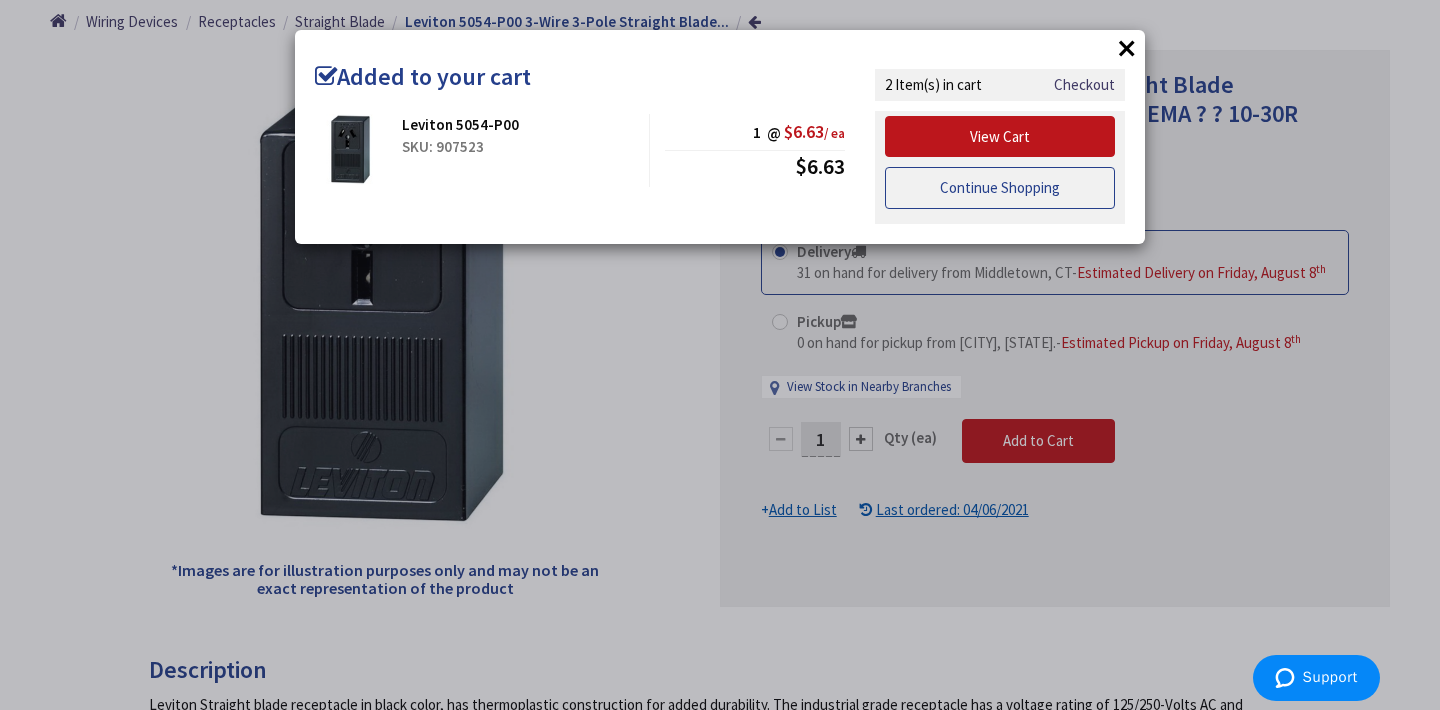 click on "Continue Shopping" at bounding box center (1000, 188) 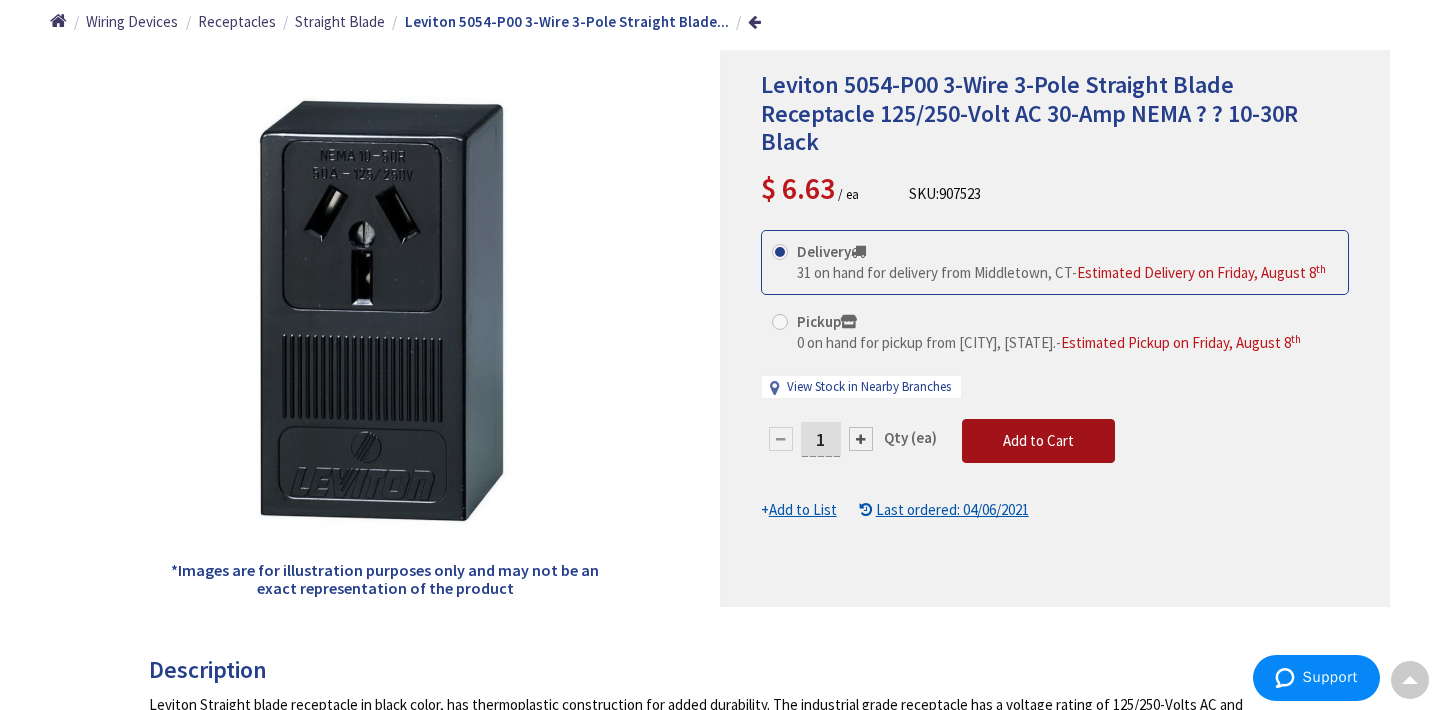 click on "Add to Cart" at bounding box center (1038, 440) 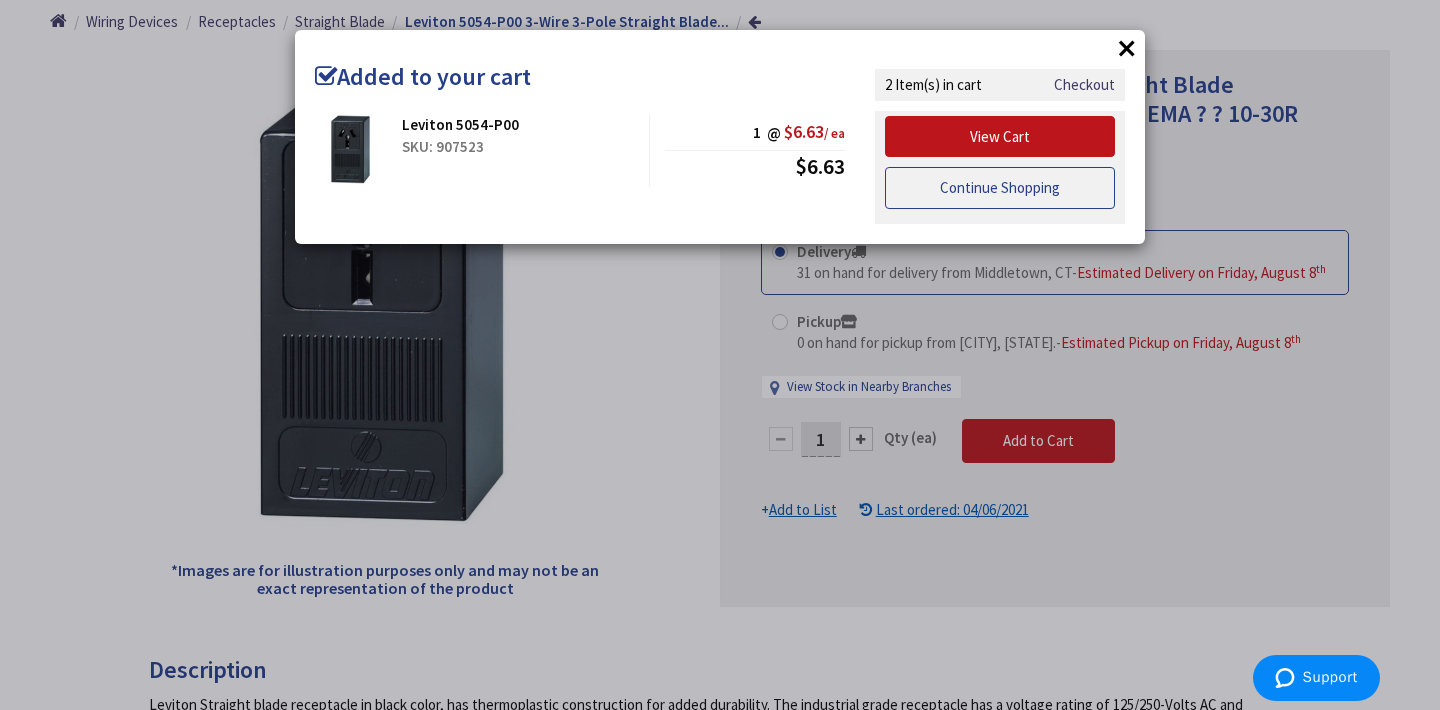 click on "Continue Shopping" at bounding box center (1000, 188) 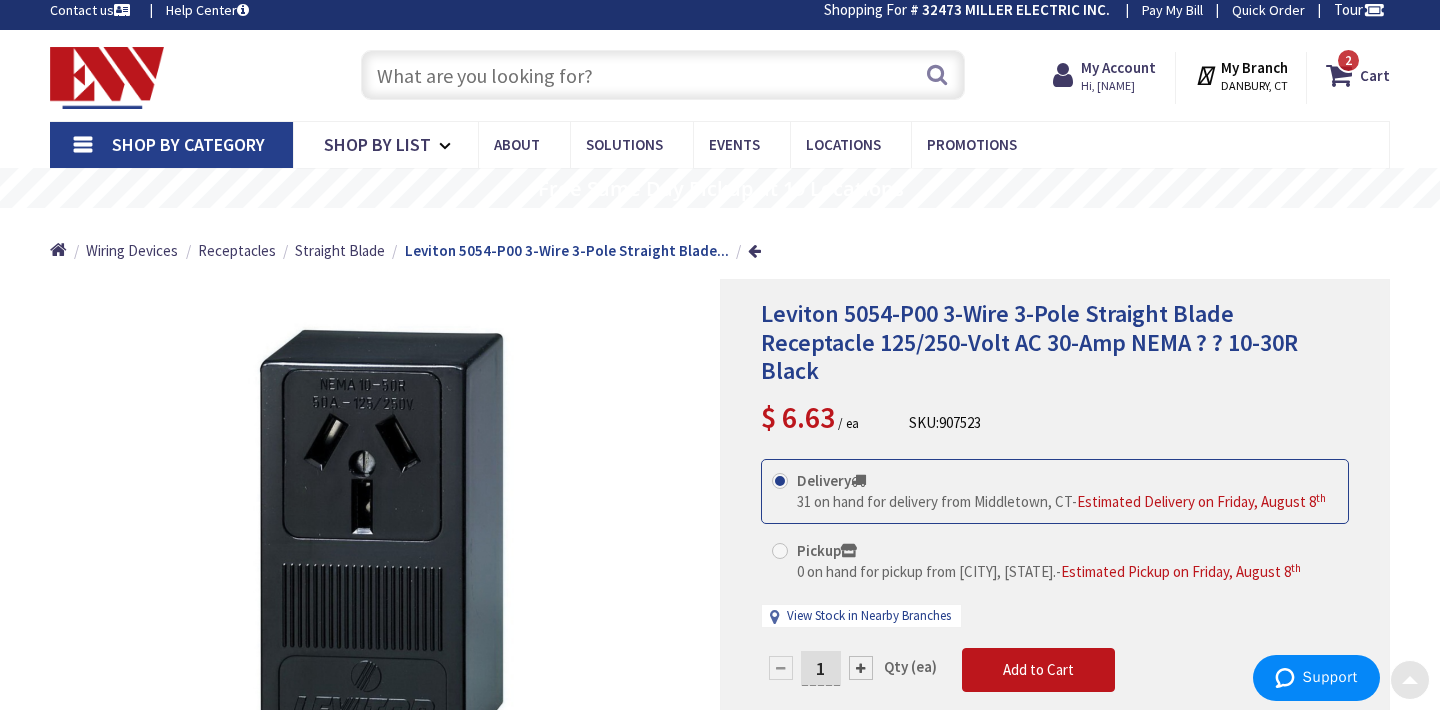 scroll, scrollTop: 0, scrollLeft: 0, axis: both 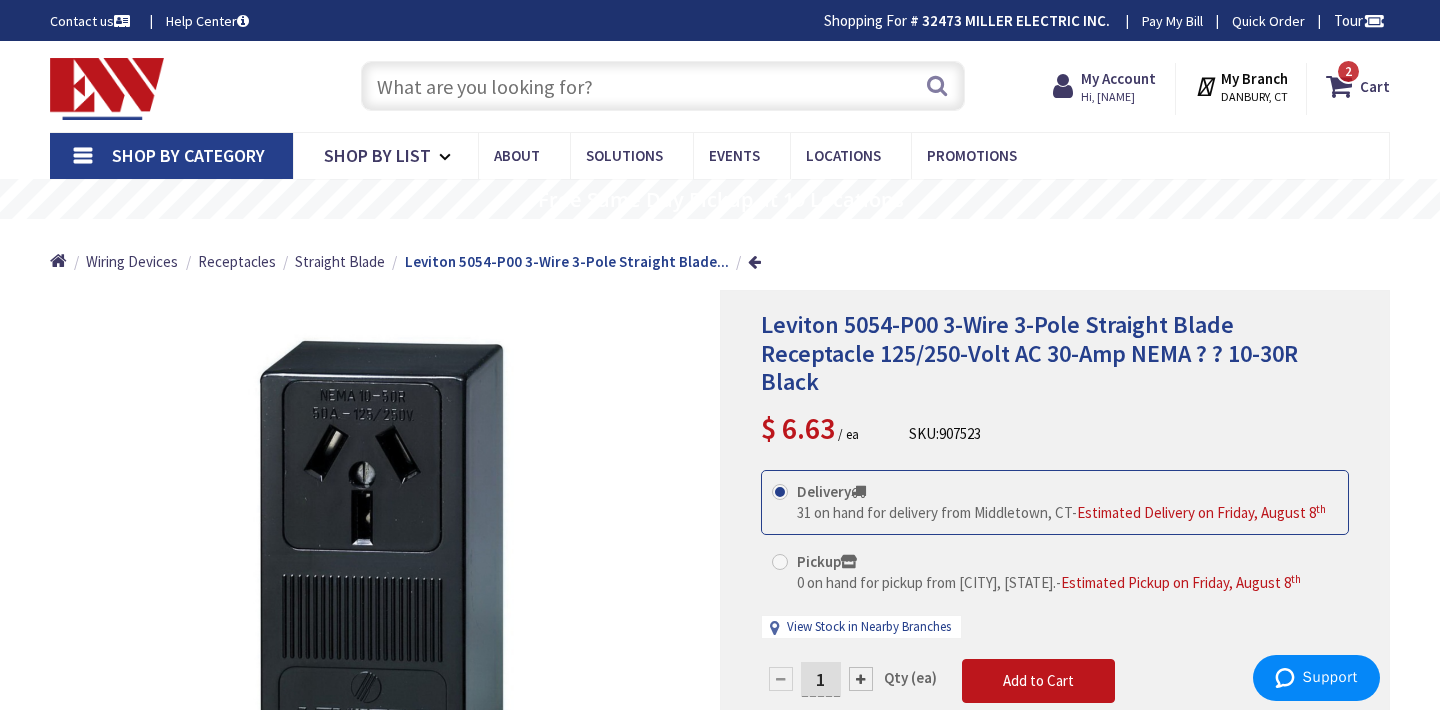 click at bounding box center [663, 86] 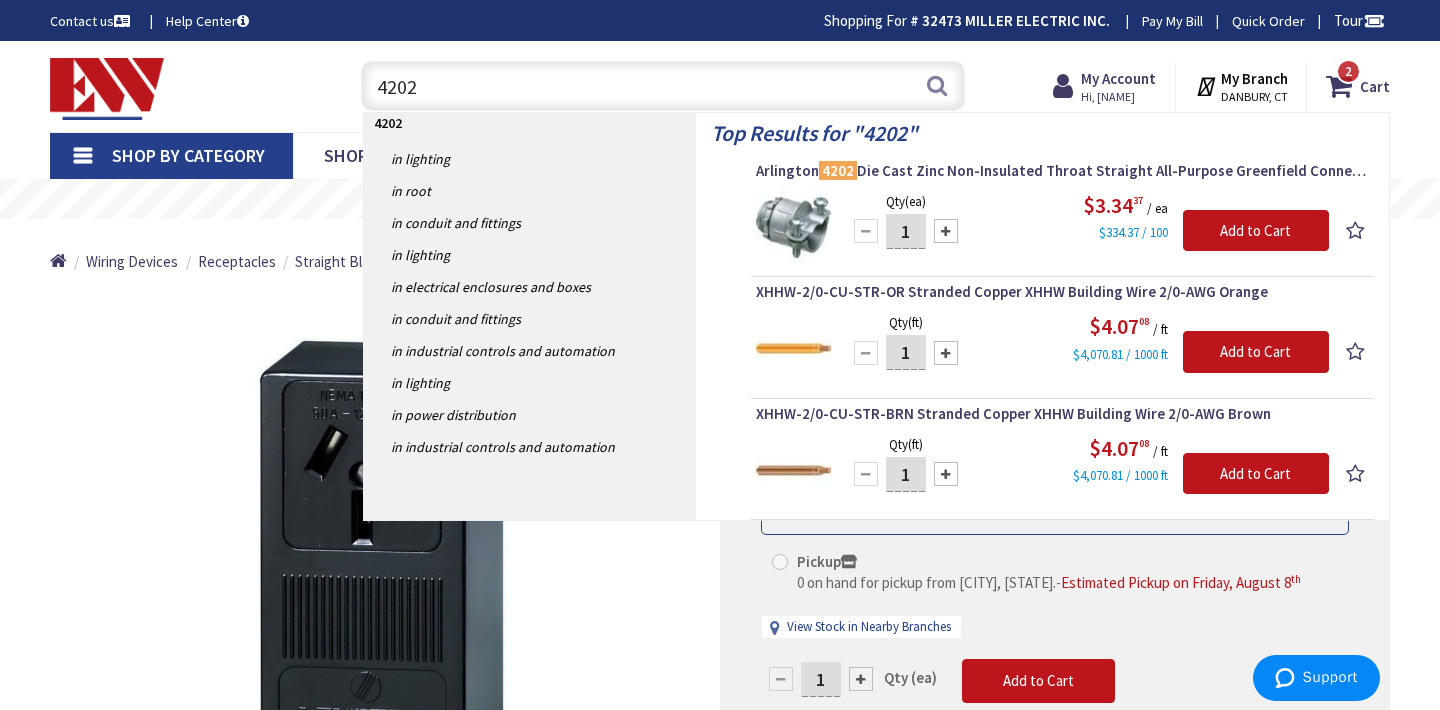 type on "4202" 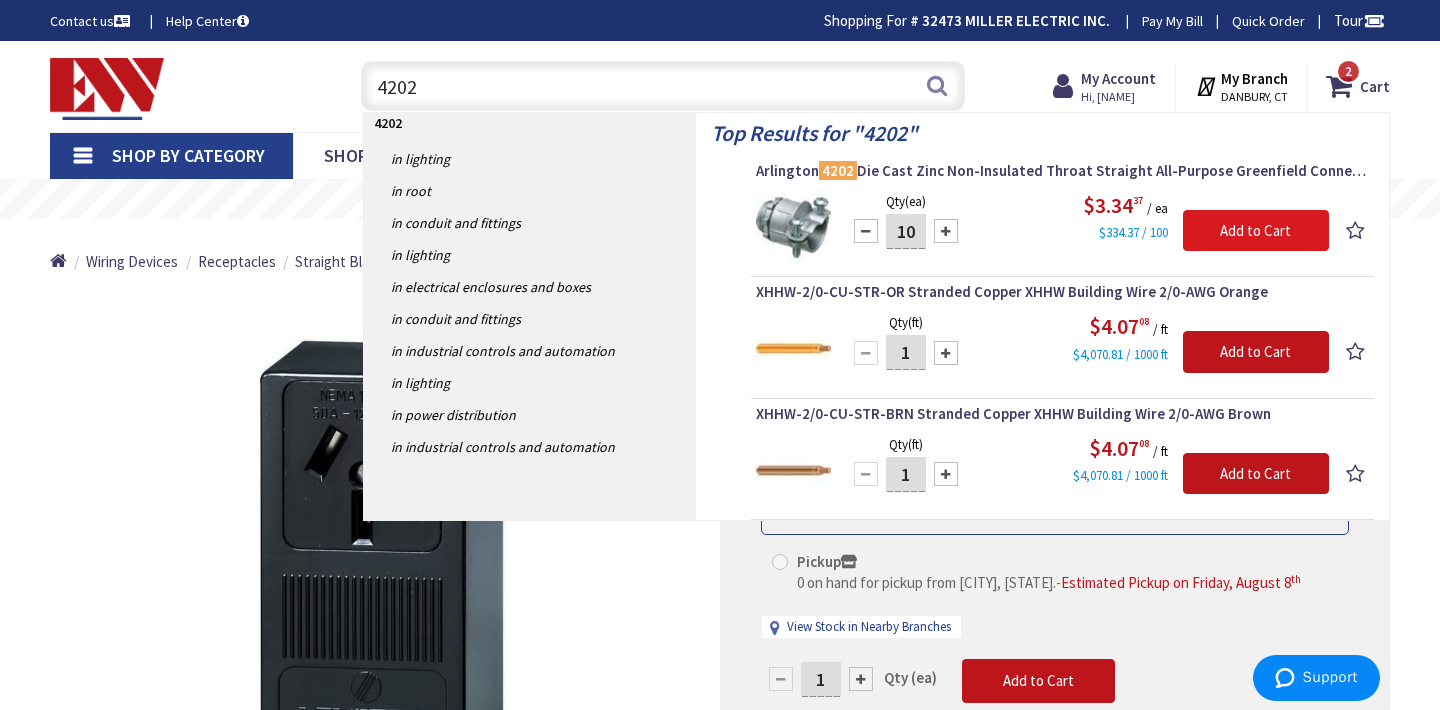 type on "10" 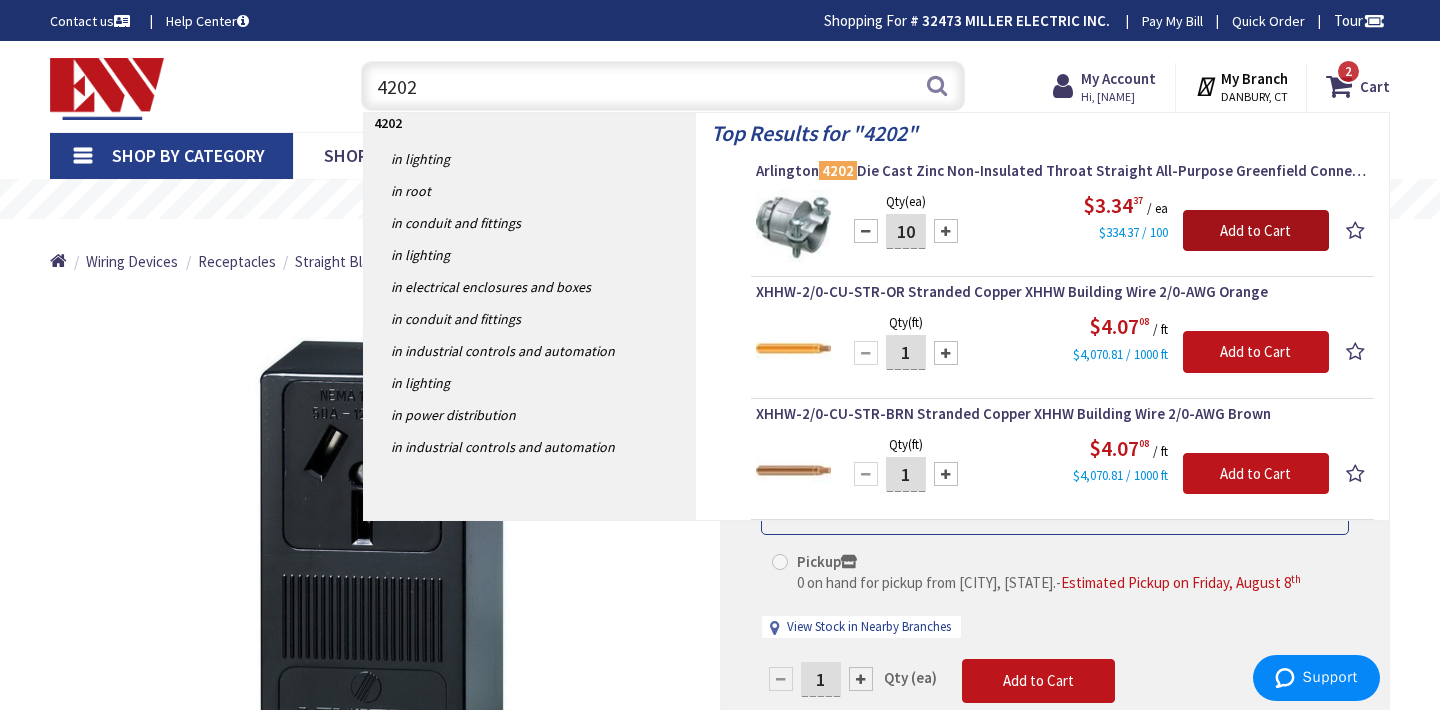 click on "Add to Cart" at bounding box center [1256, 231] 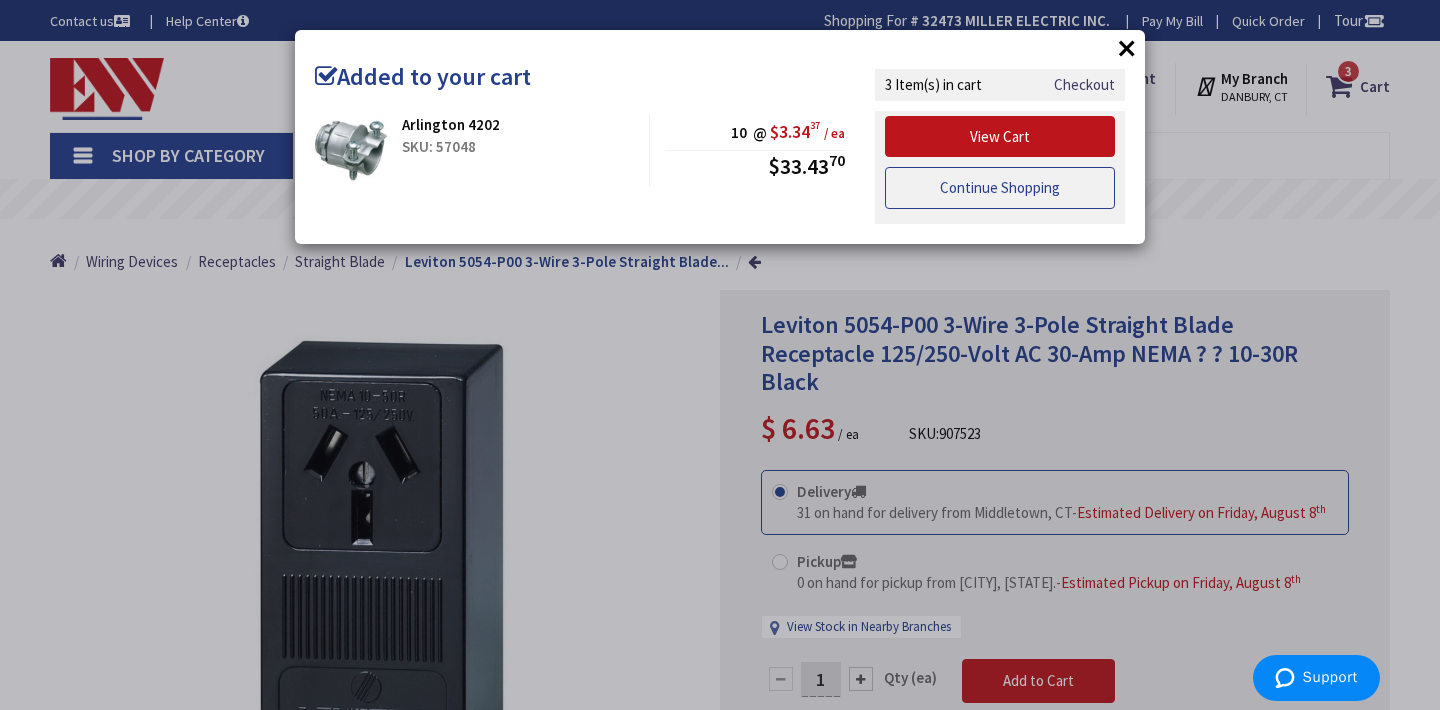 click on "Continue Shopping" at bounding box center [1000, 188] 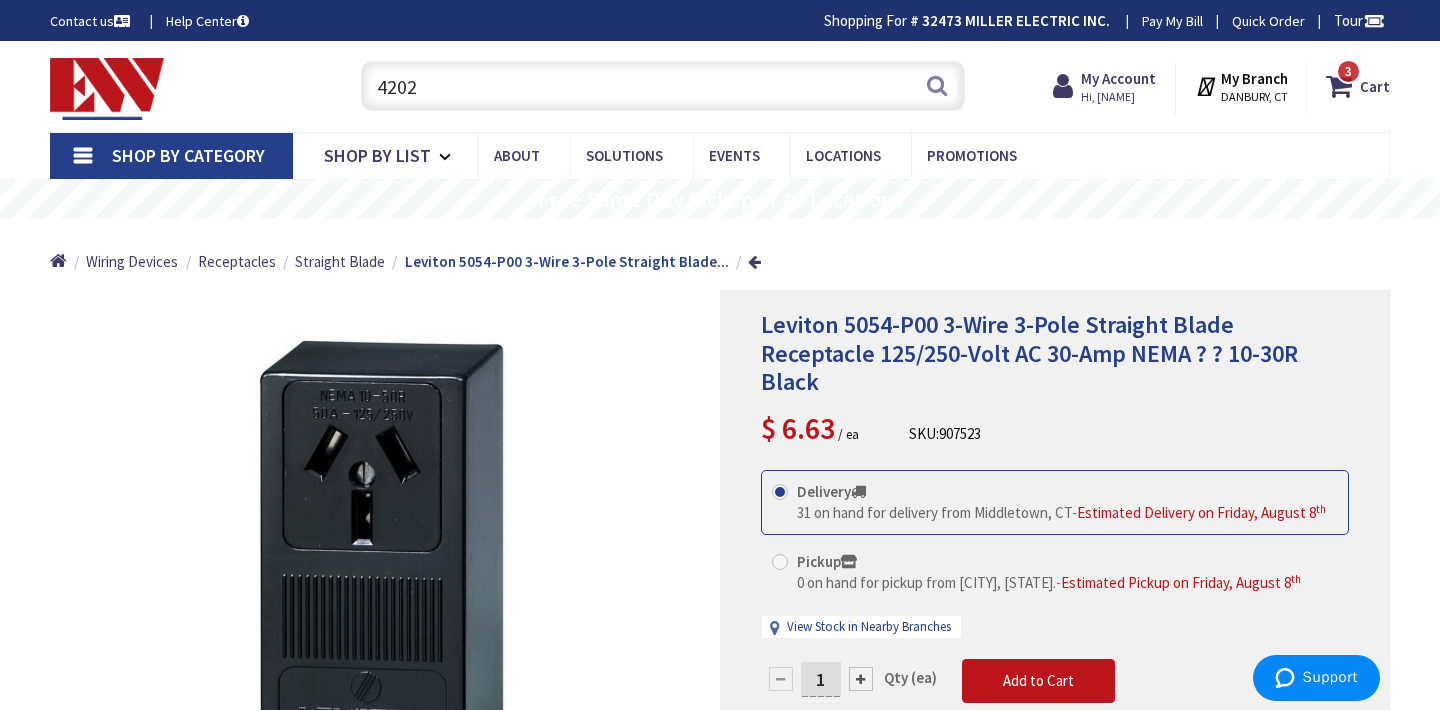 click on "4202" at bounding box center [663, 86] 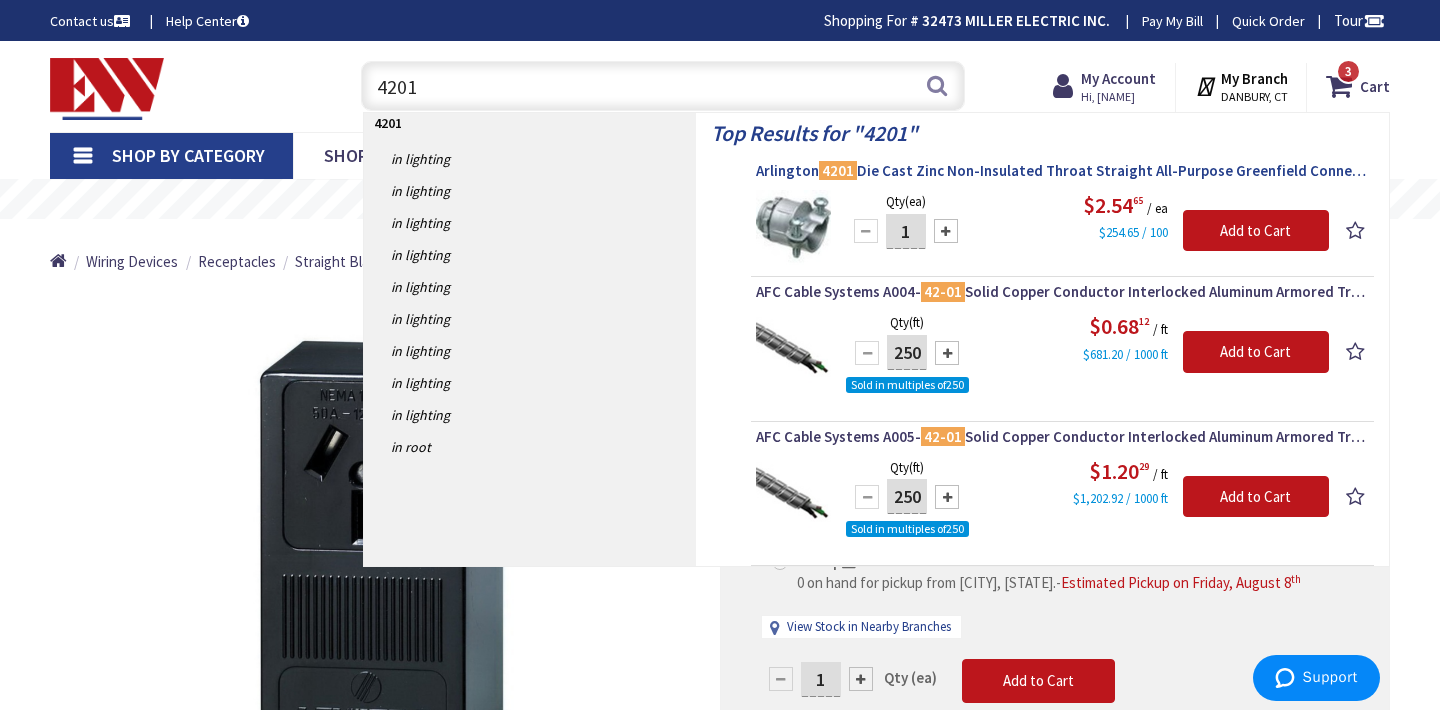 type on "4201" 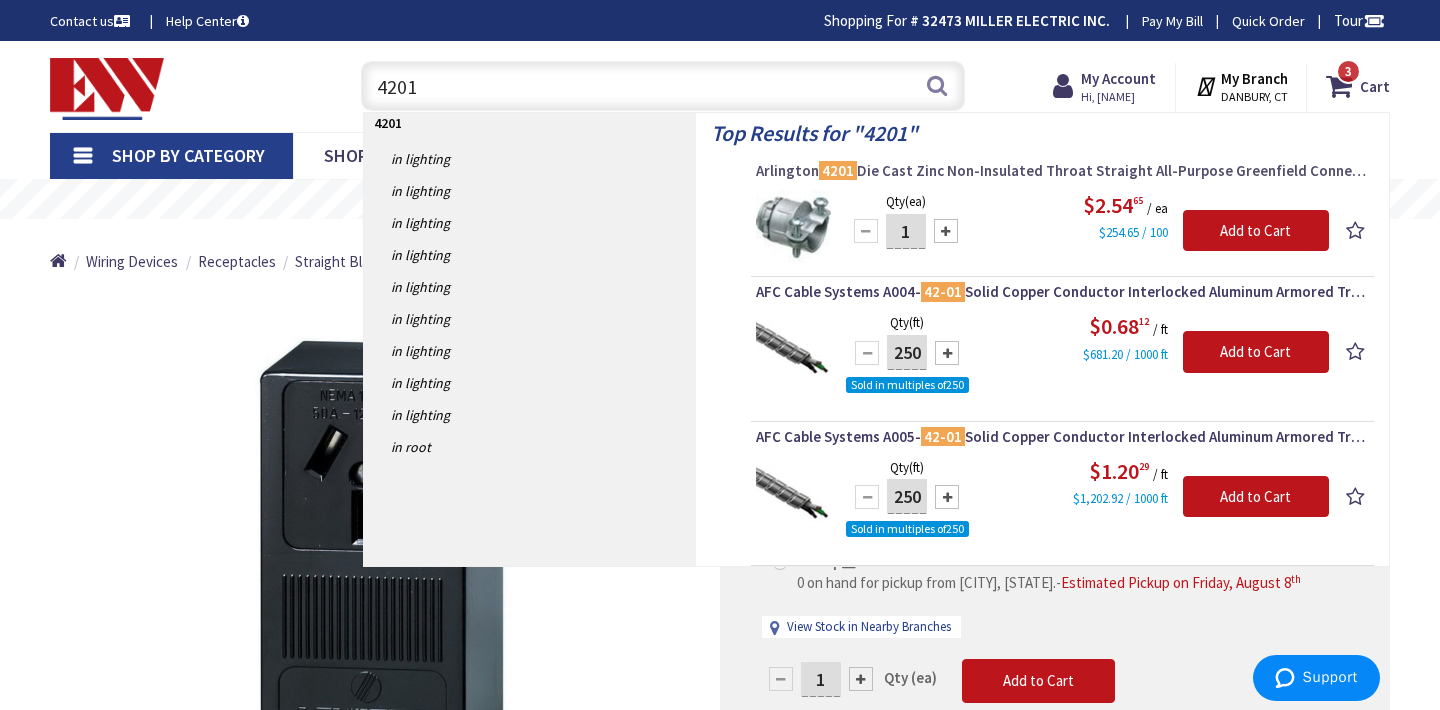 click on "Arlington  4201  Die Cast Zinc Non-Insulated Throat Straight All-Purpose Greenfield Connector 1/2-Inch" at bounding box center (1062, 171) 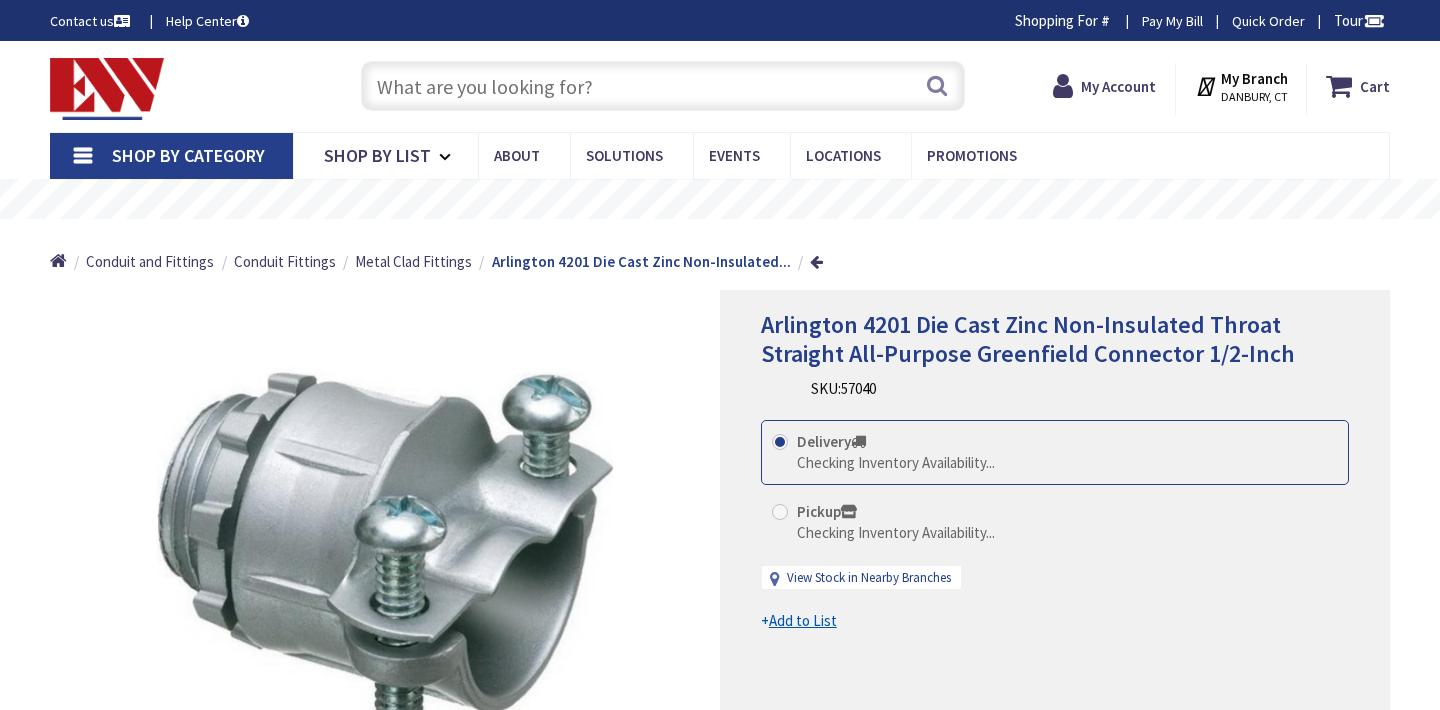 scroll, scrollTop: 0, scrollLeft: 0, axis: both 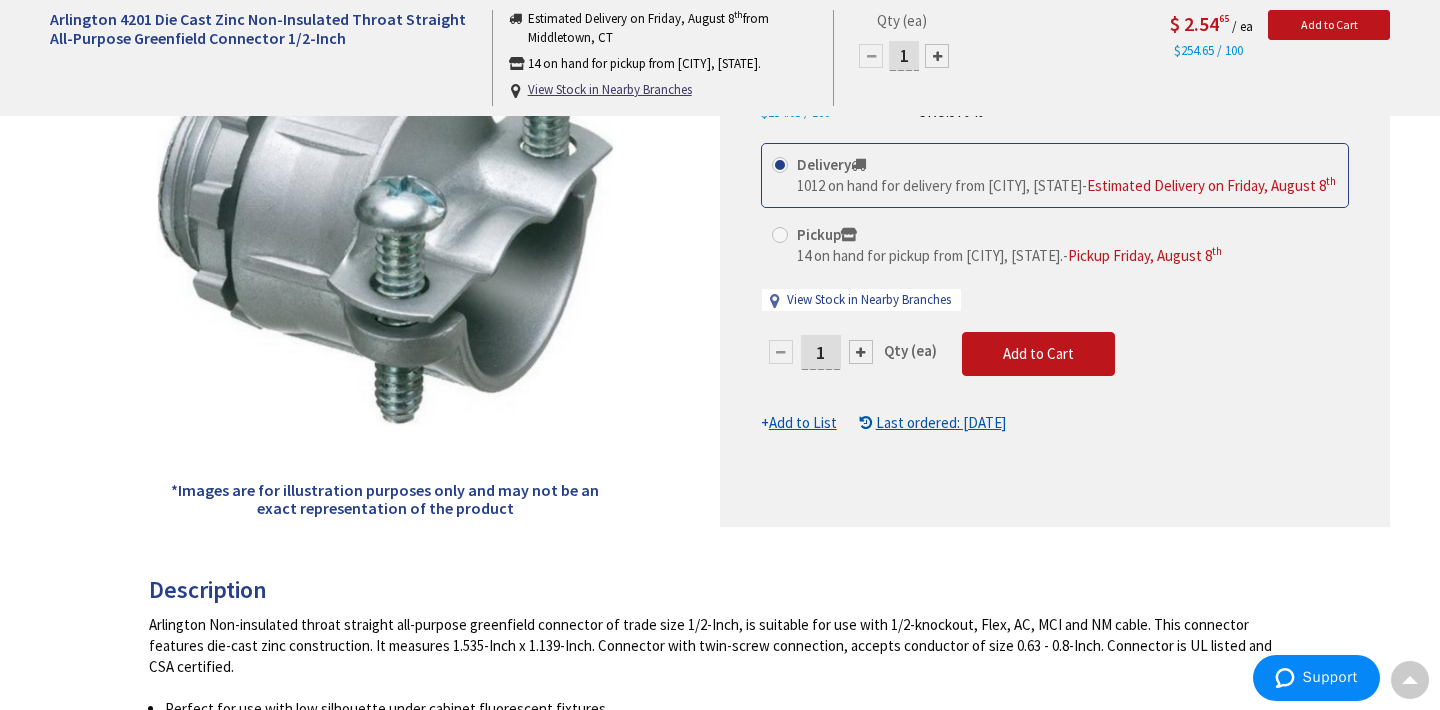click on "1" at bounding box center [821, 352] 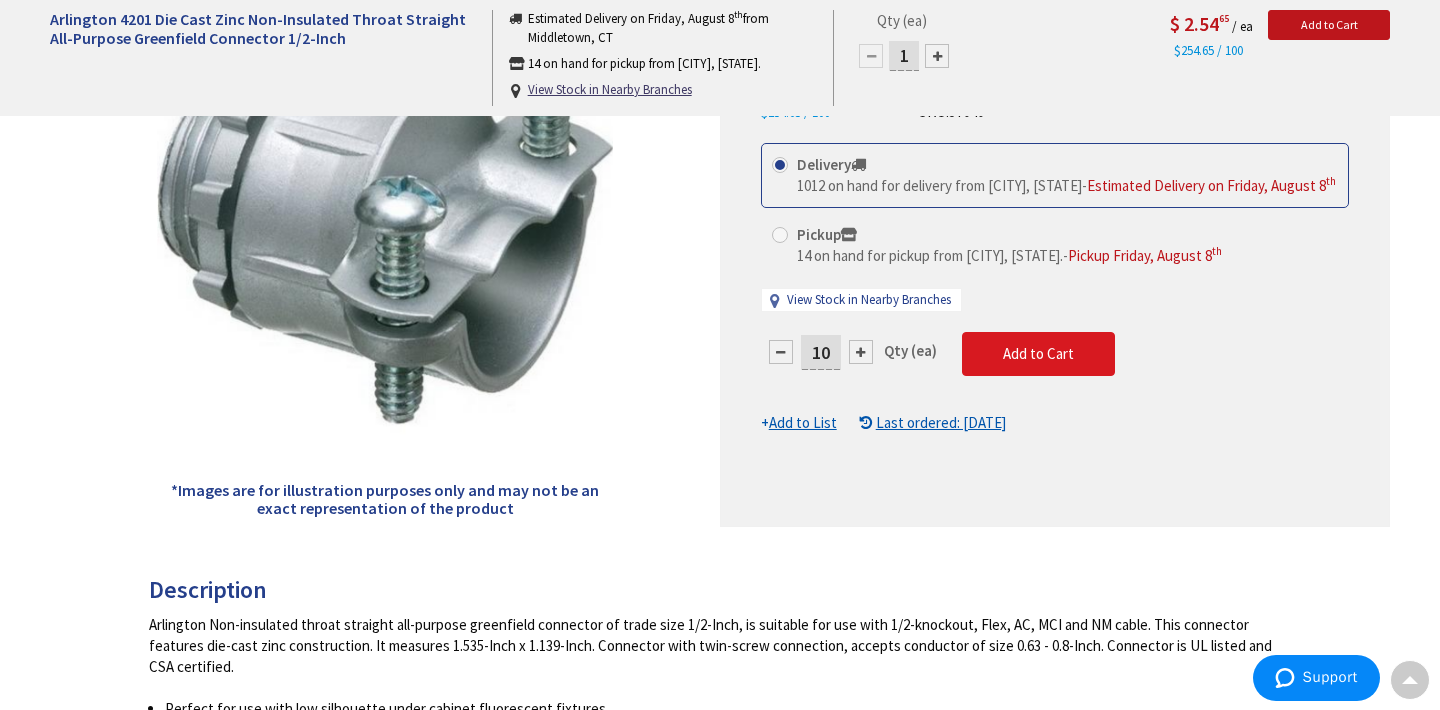 type on "10" 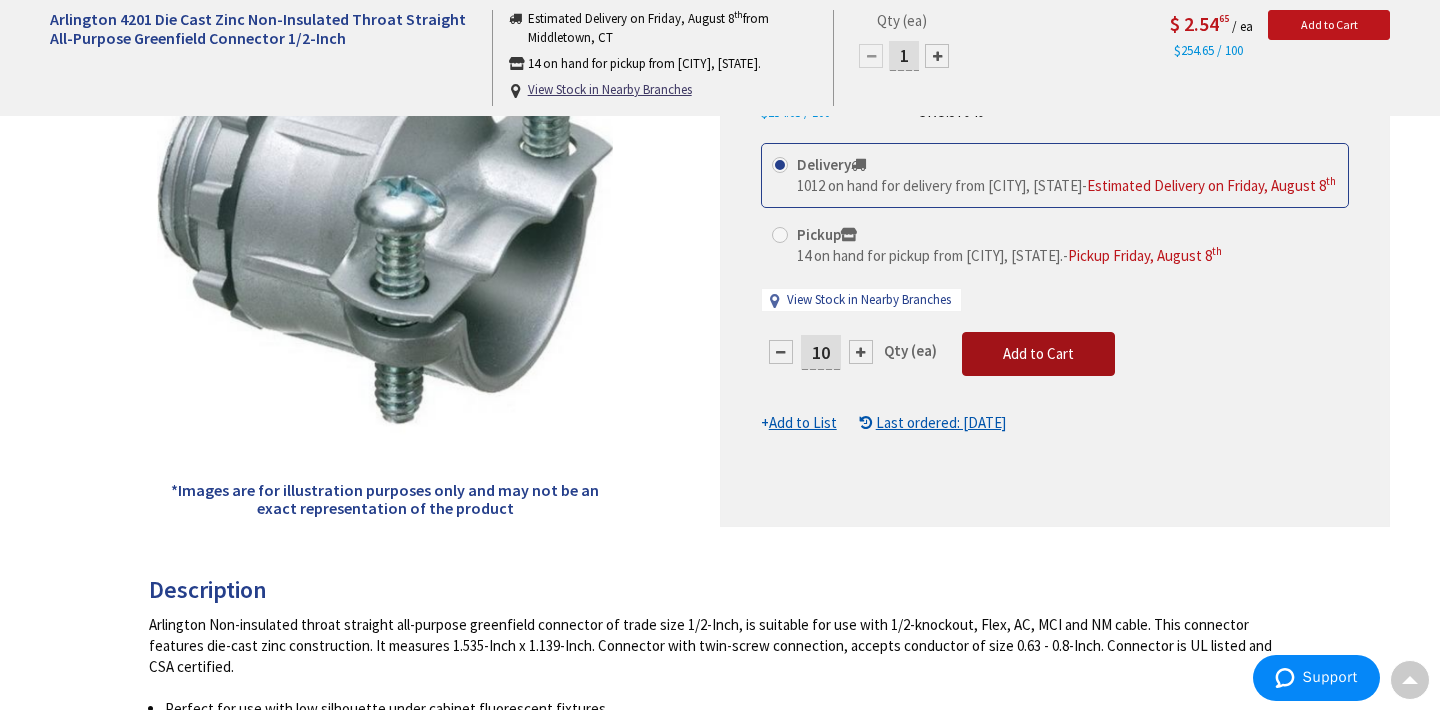 type on "10" 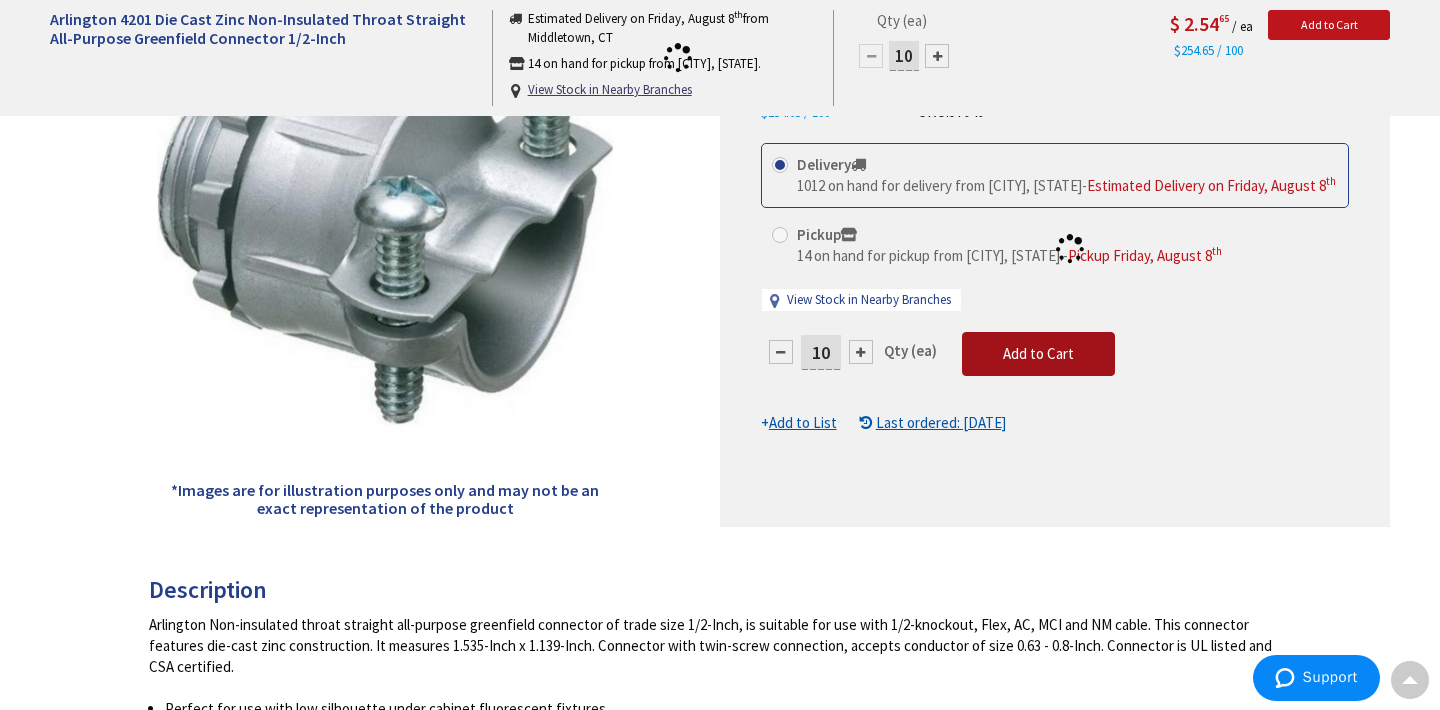 click on "This product is Discontinued
Delivery
1012 on hand for delivery from Middletown, CT
-  Estimated Delivery on Friday, August 8 th
Pickup
14 on hand for pickup from Danbury, CT.
-  Pickup Friday, August 8 th
View Stock in Nearby Branches
10" at bounding box center [1055, 288] 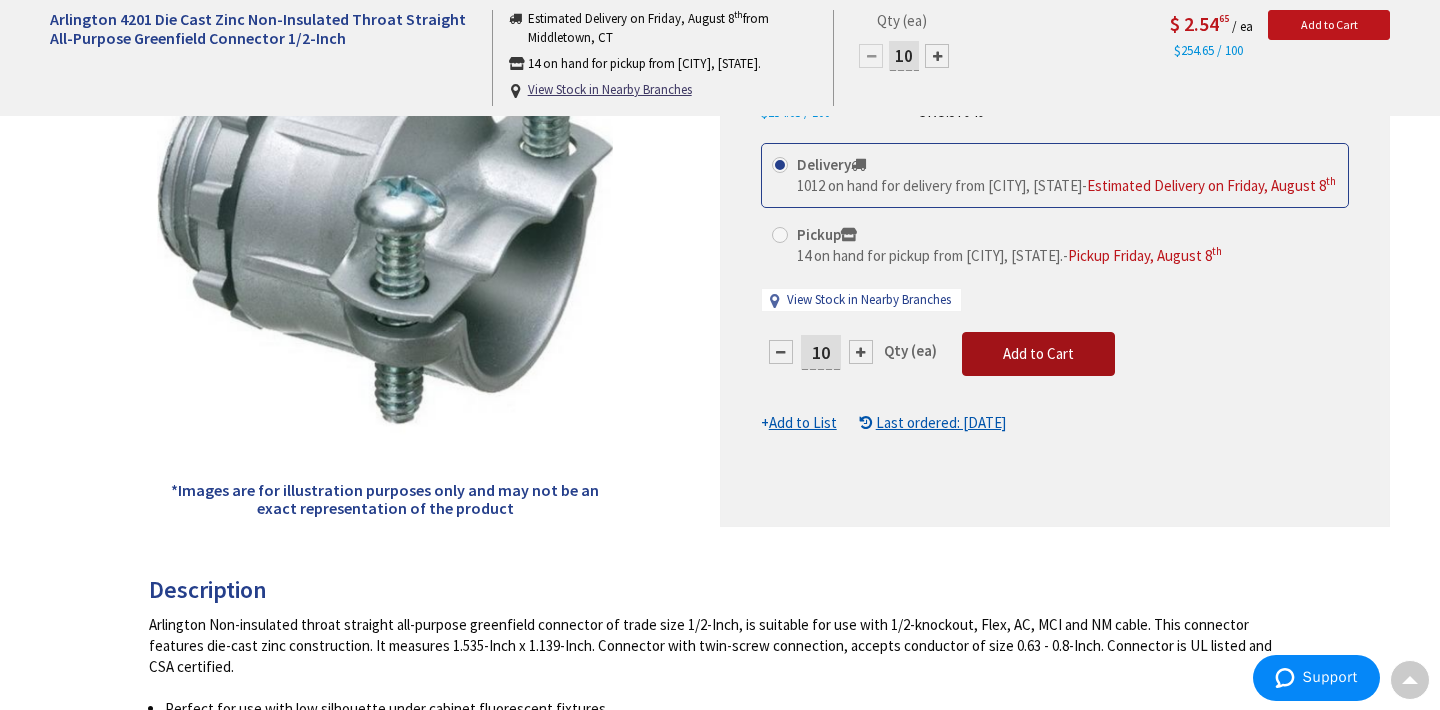 click on "Add to Cart" at bounding box center (1038, 354) 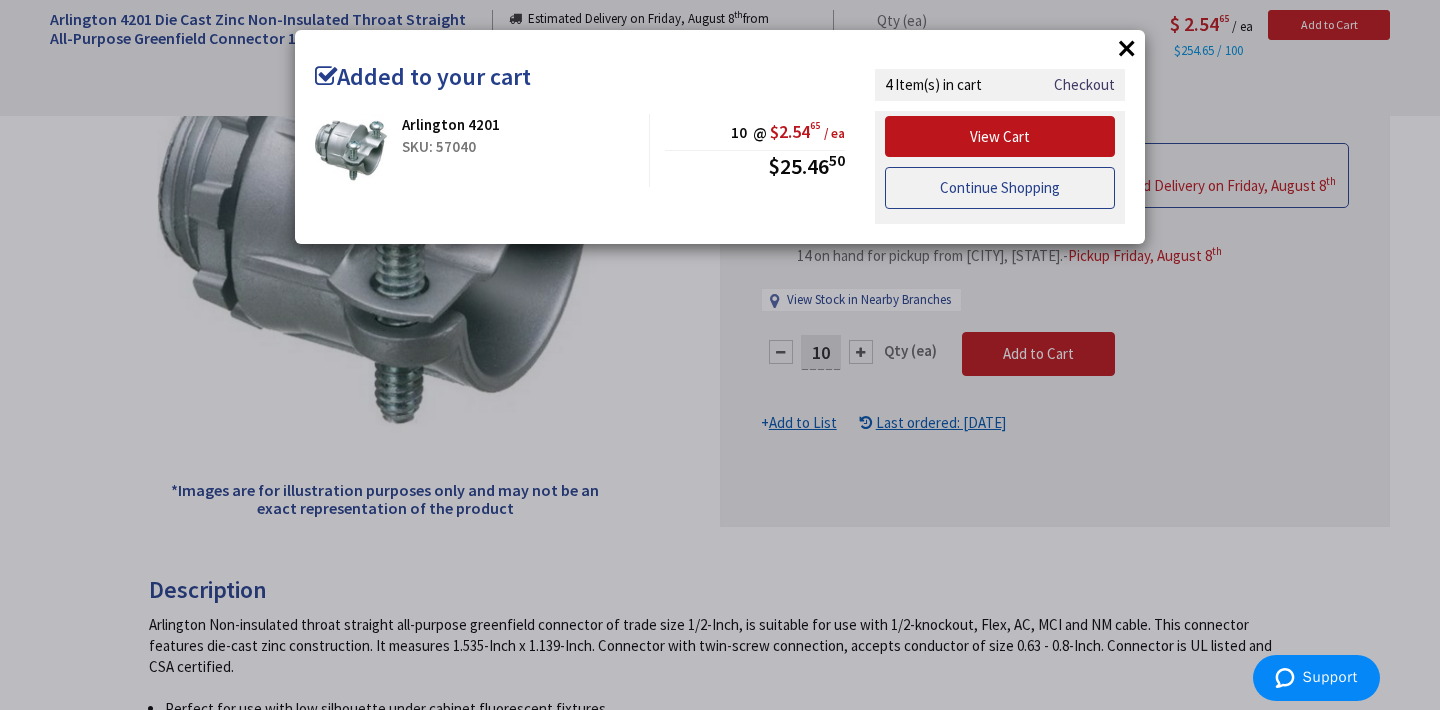 click on "Continue Shopping" at bounding box center [1000, 188] 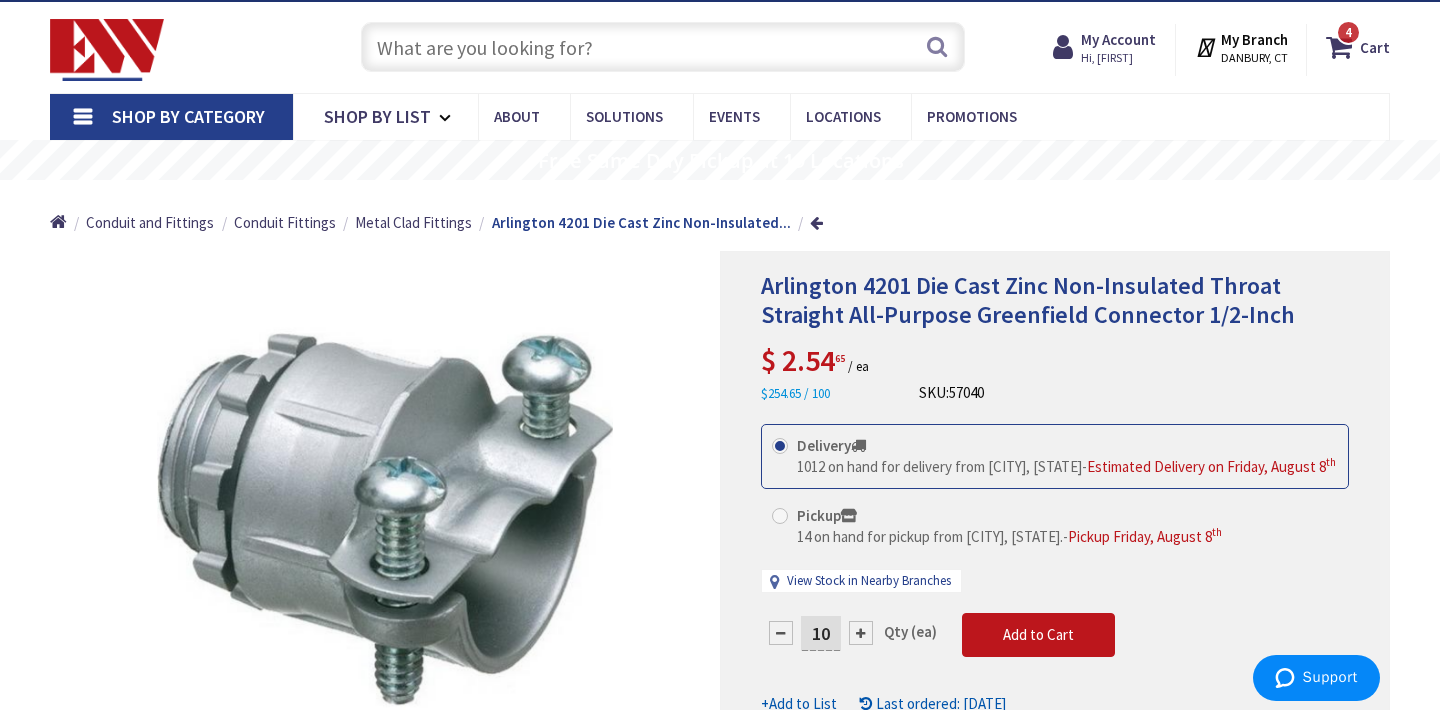 scroll, scrollTop: 0, scrollLeft: 0, axis: both 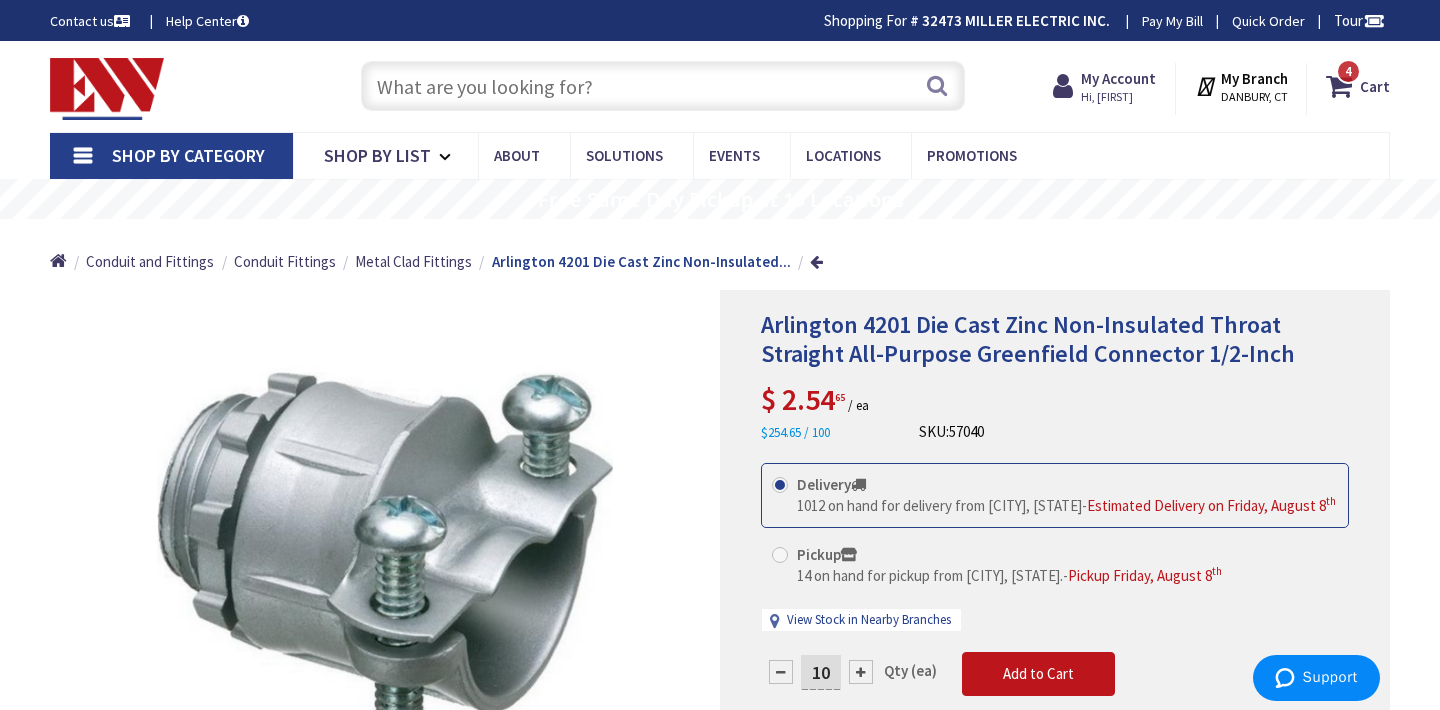 click at bounding box center [663, 86] 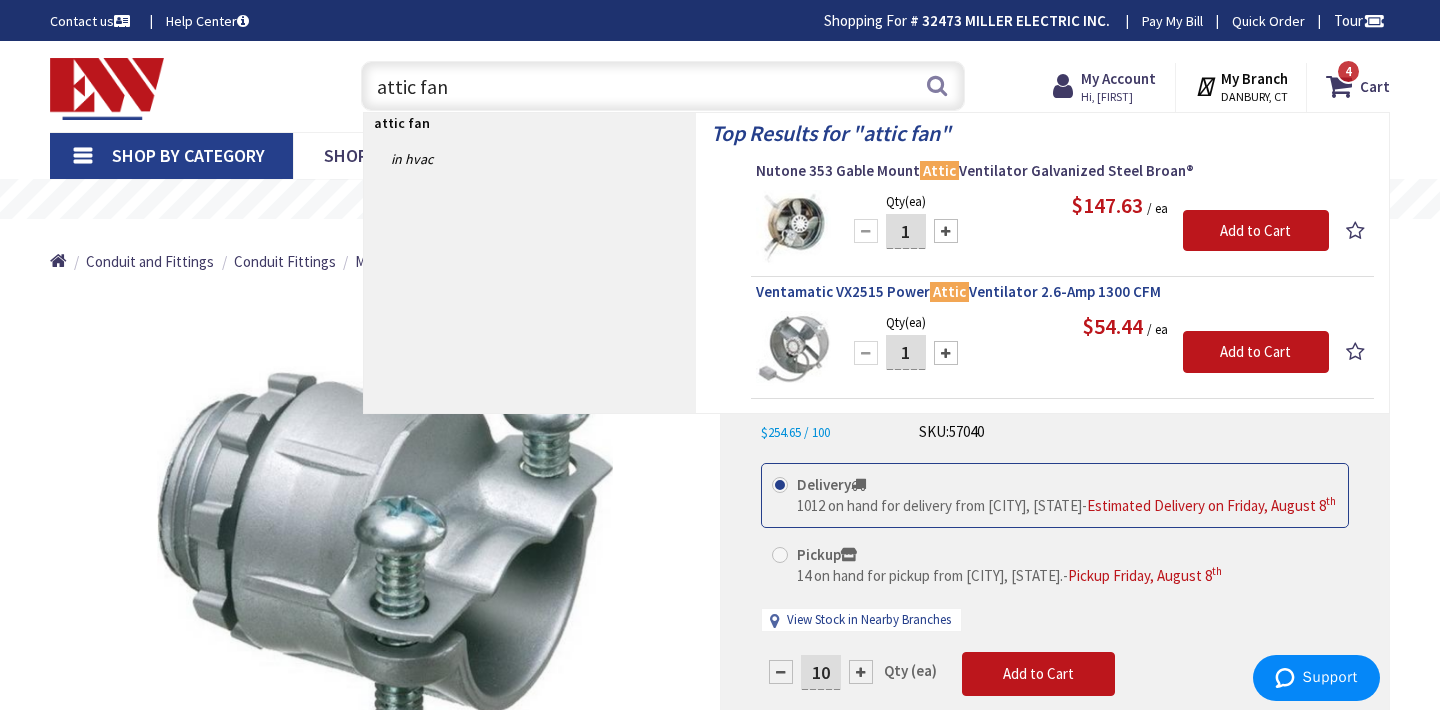 type on "attic fan" 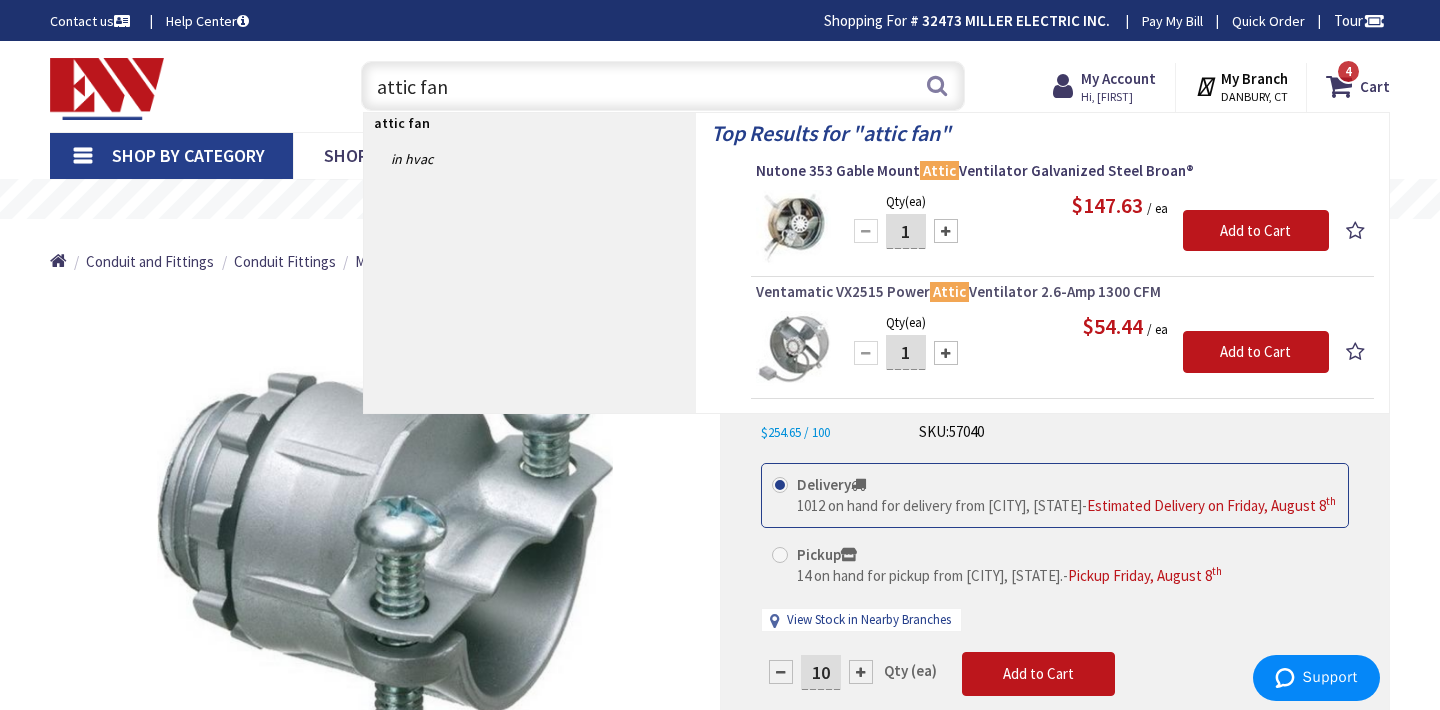 click on "Ventamatic VX2515 Power  Attic  Ventilator 2.6-Amp 1300 CFM" at bounding box center (1062, 292) 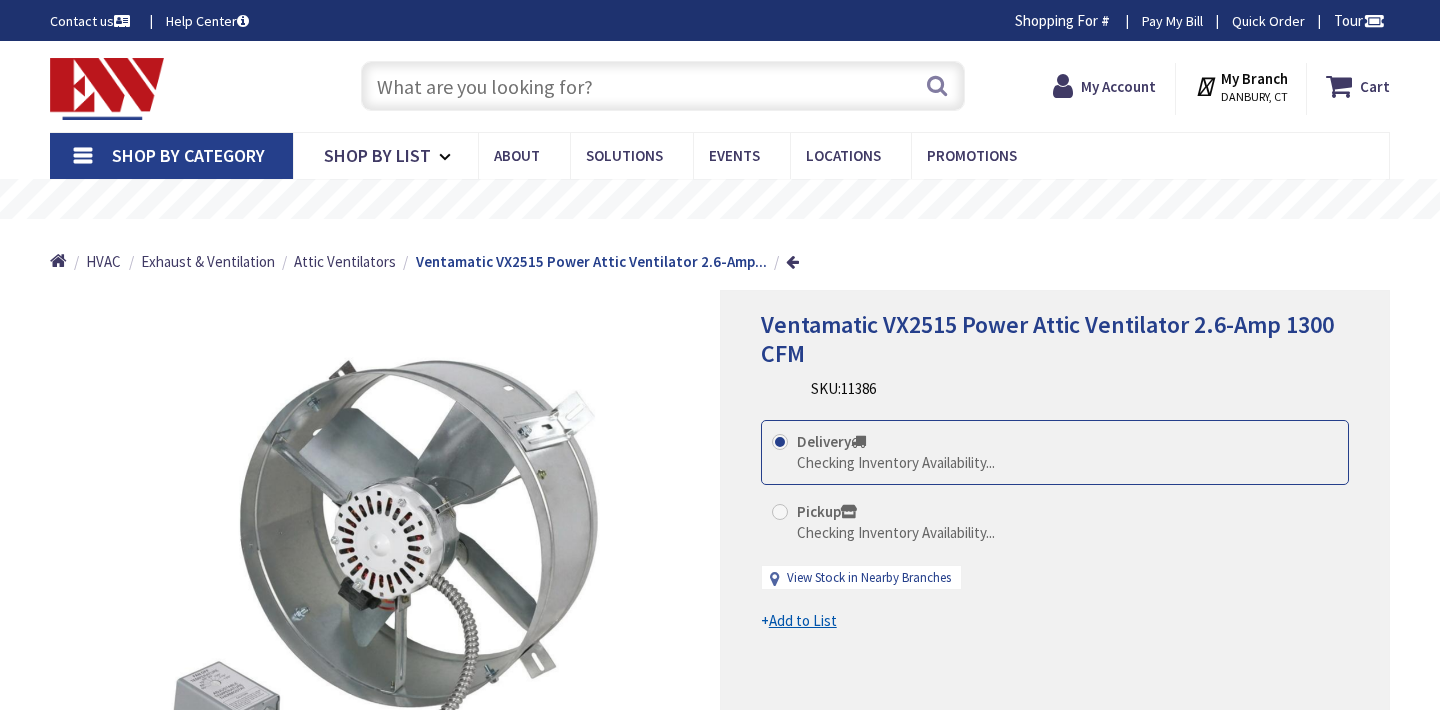scroll, scrollTop: 0, scrollLeft: 0, axis: both 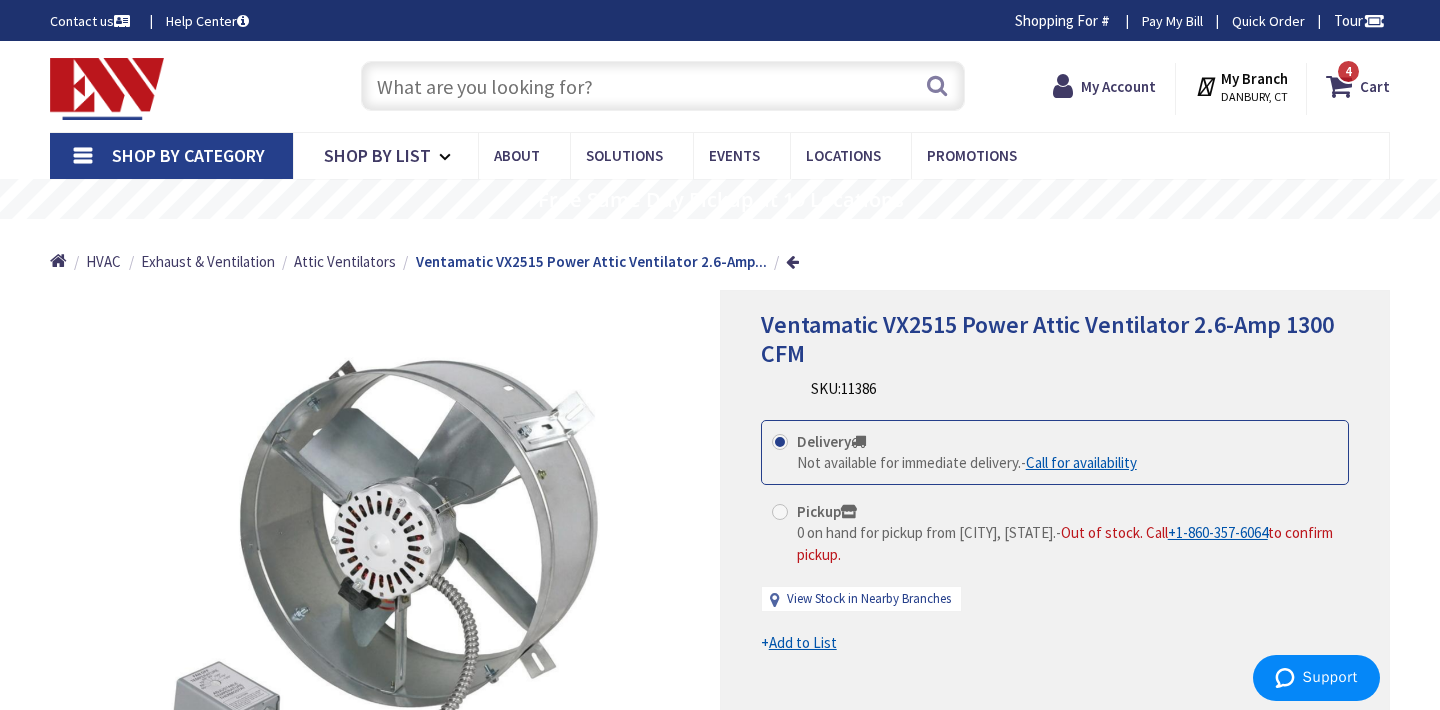 click at bounding box center (663, 86) 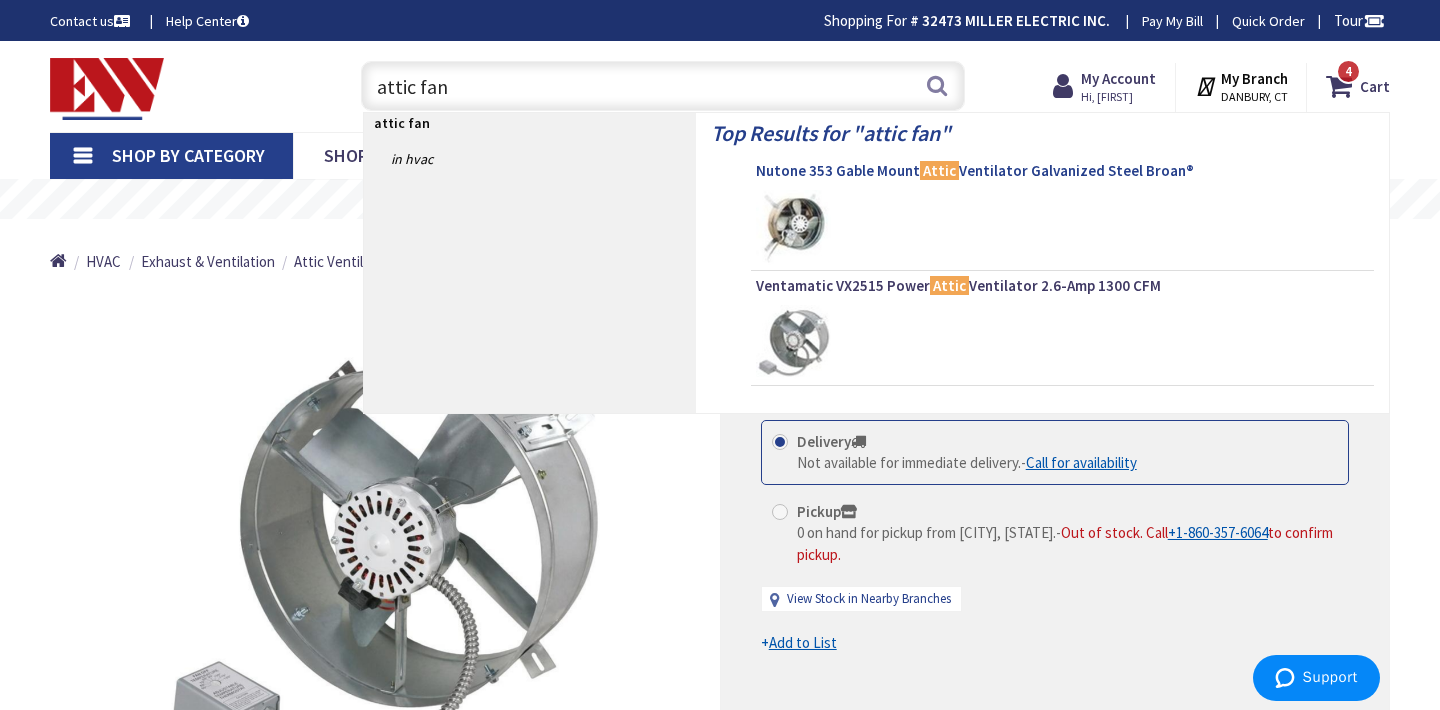 type on "attic fan" 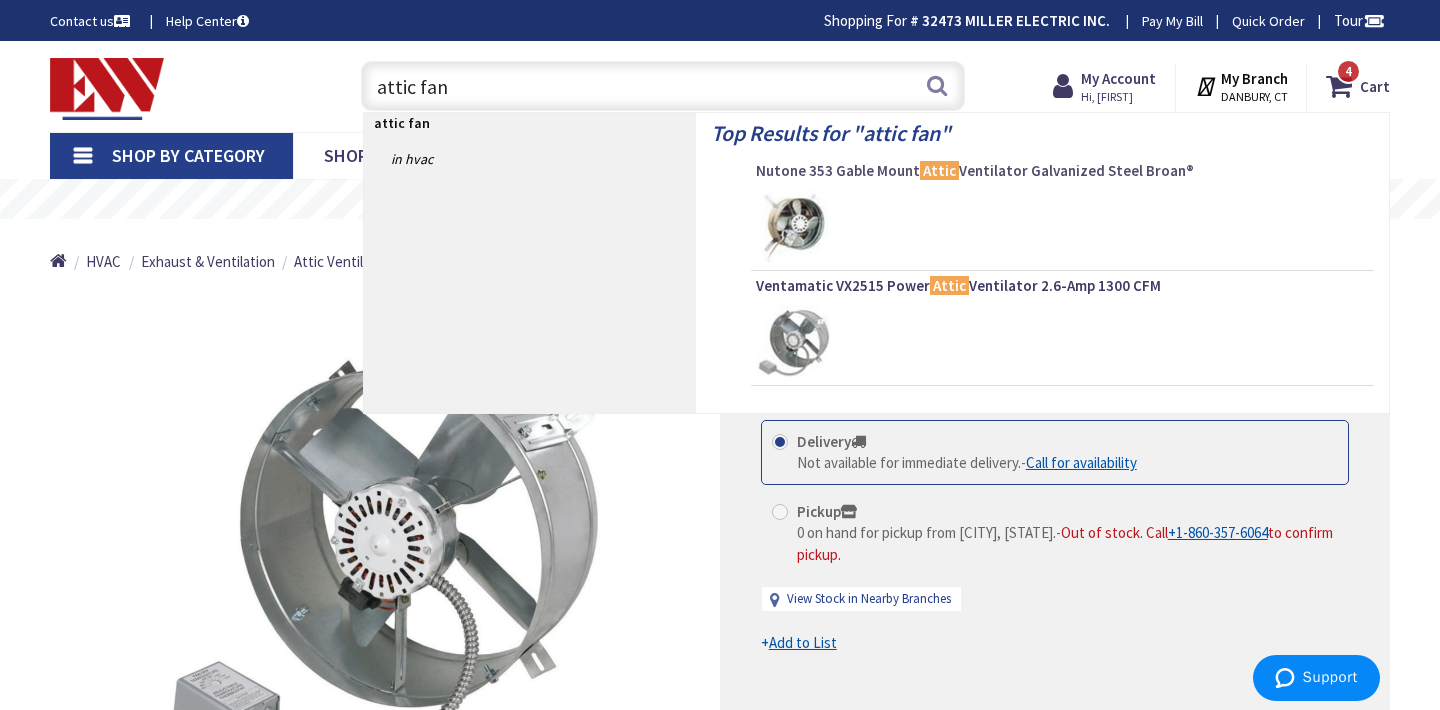 click on "Nutone 353 Gable Mount  Attic  Ventilator Galvanized Steel Broan®" at bounding box center [1062, 171] 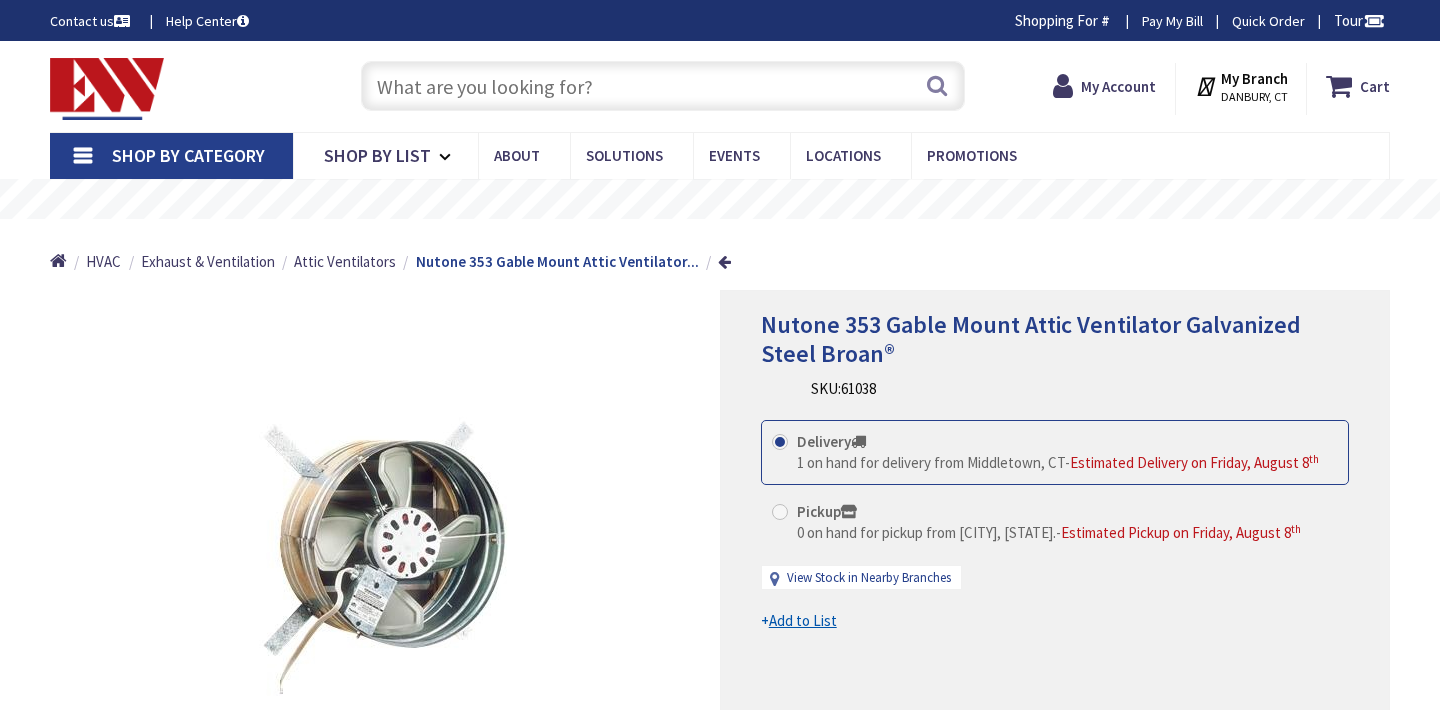 scroll, scrollTop: 0, scrollLeft: 0, axis: both 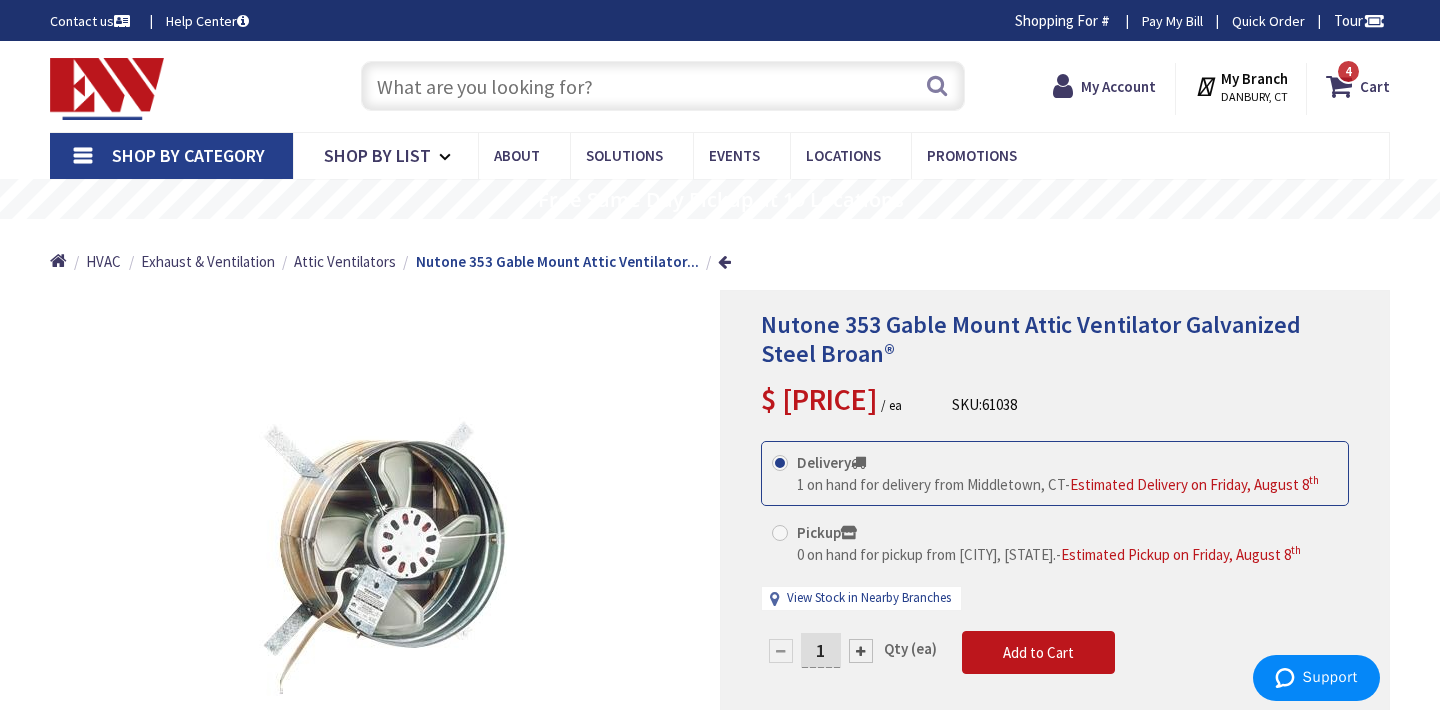 click at bounding box center (663, 86) 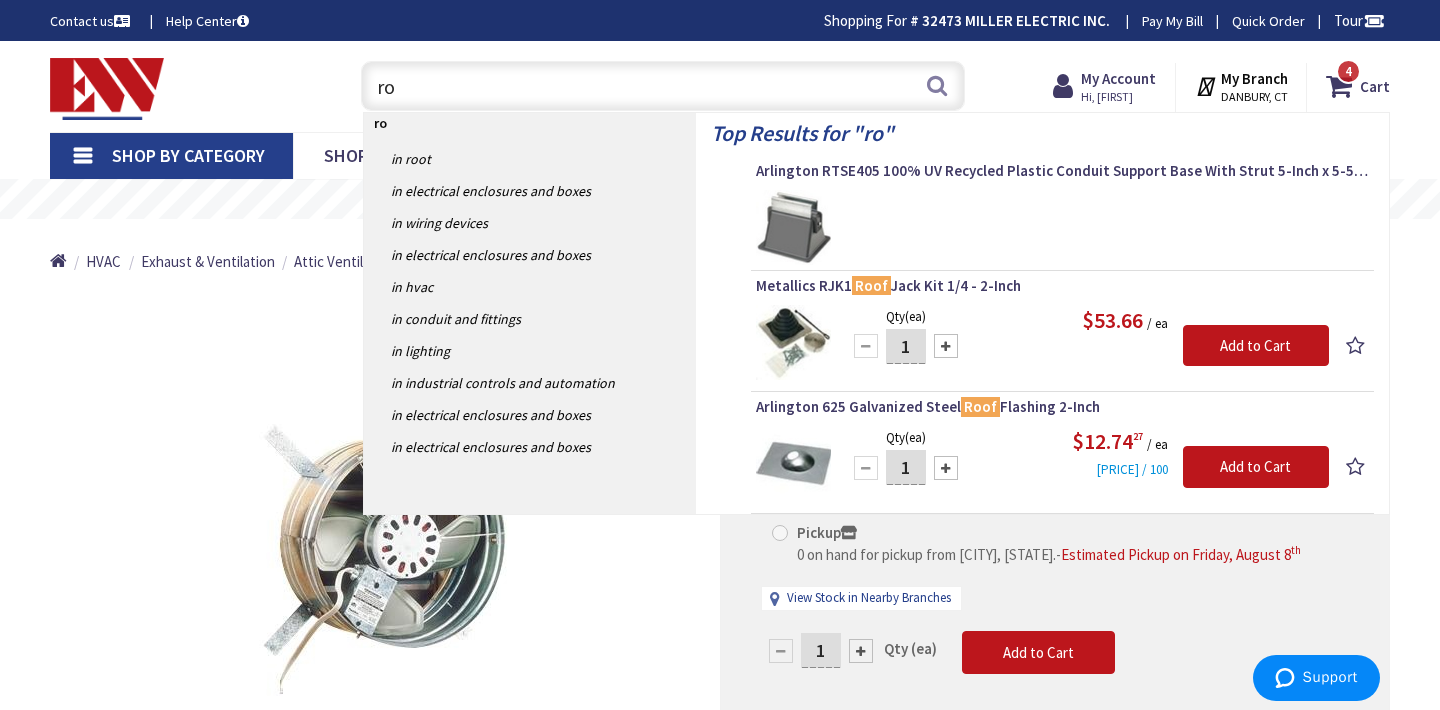 type on "r" 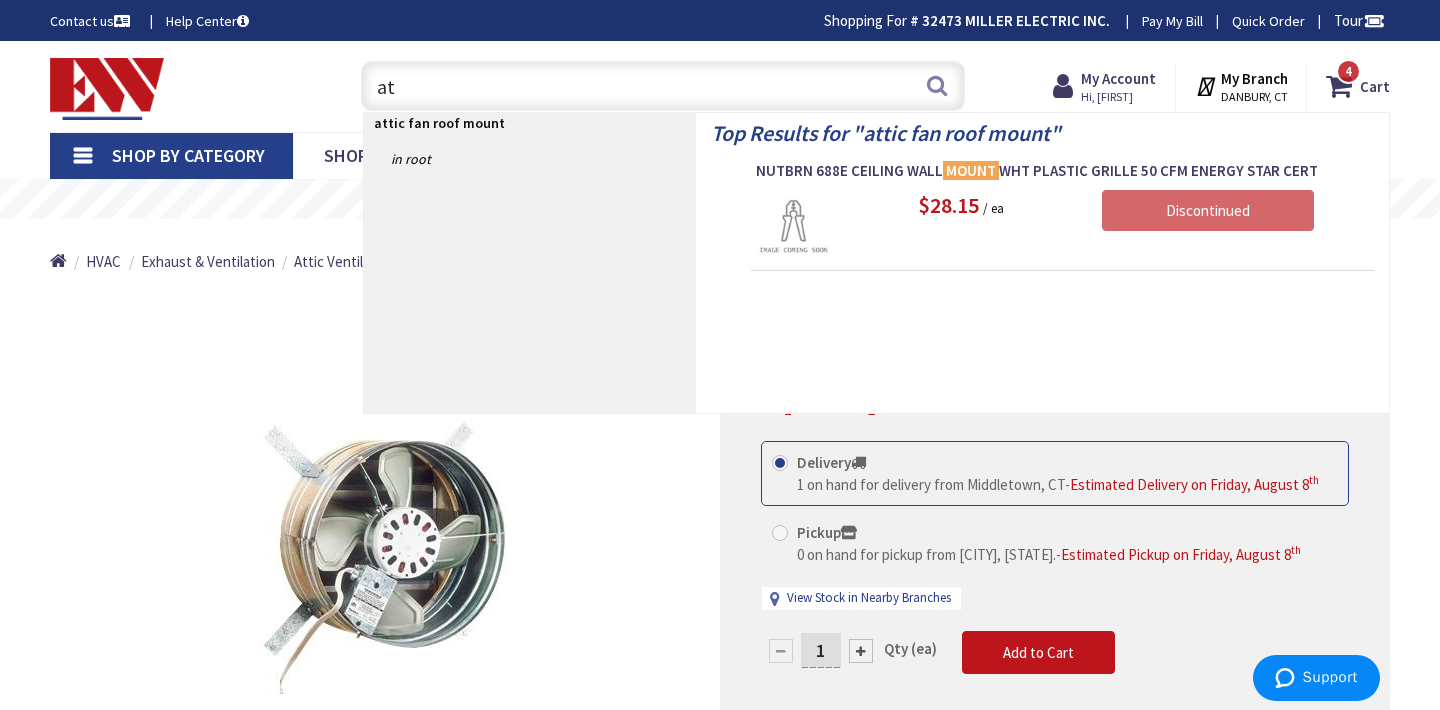 type on "a" 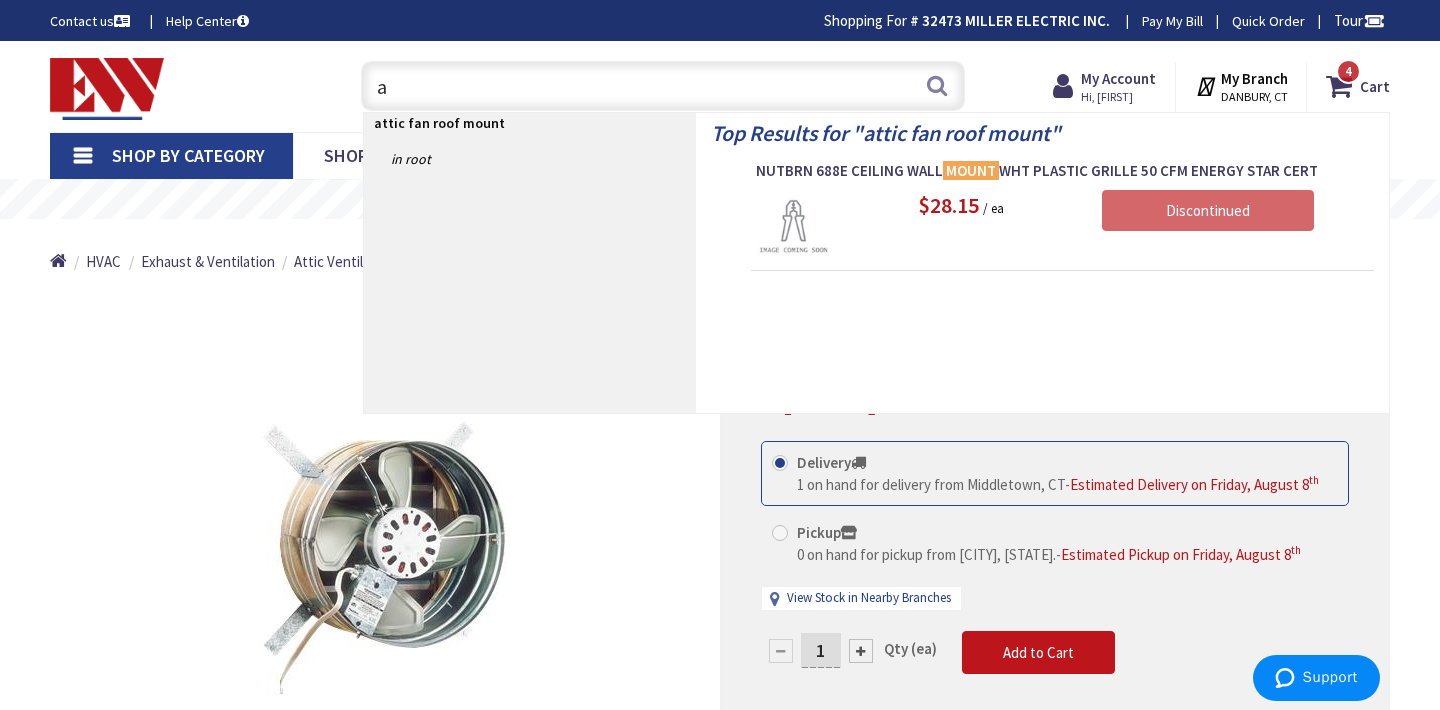type 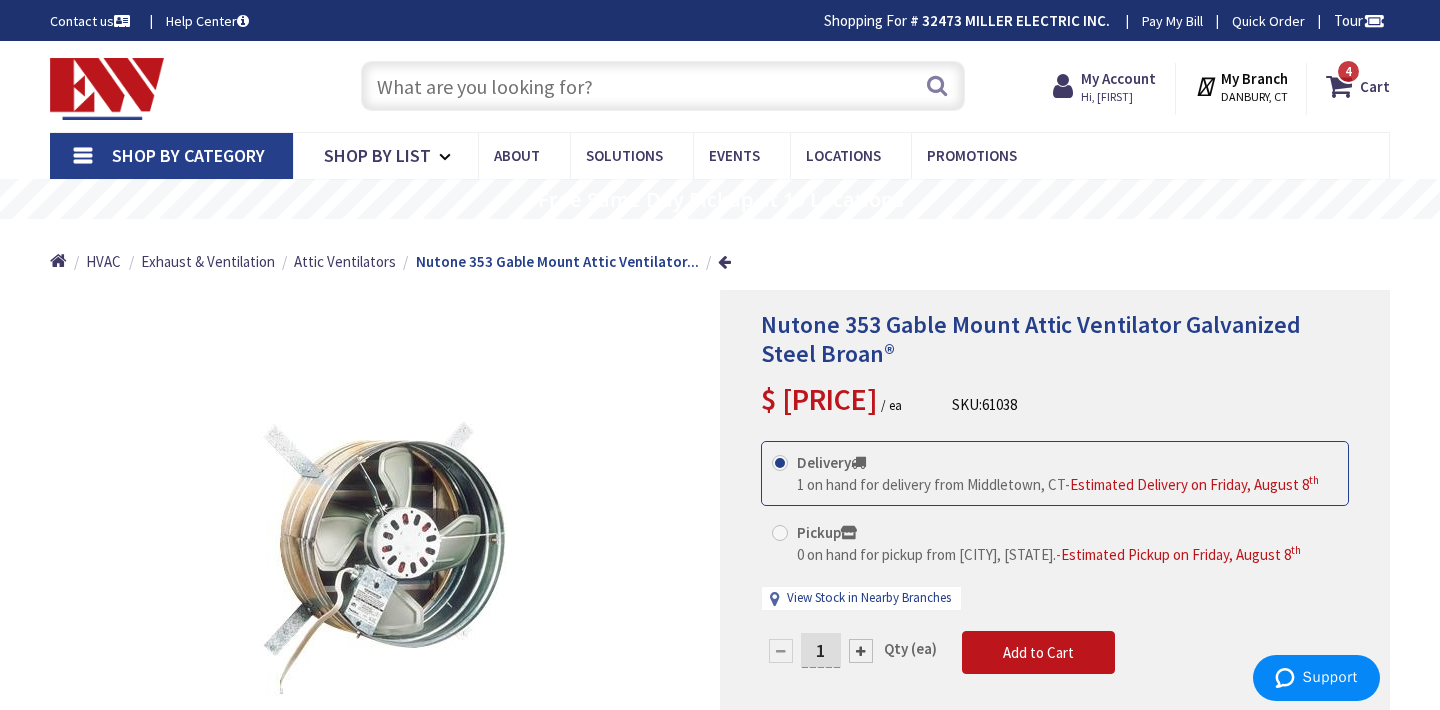click on "Shop By Category" at bounding box center [188, 155] 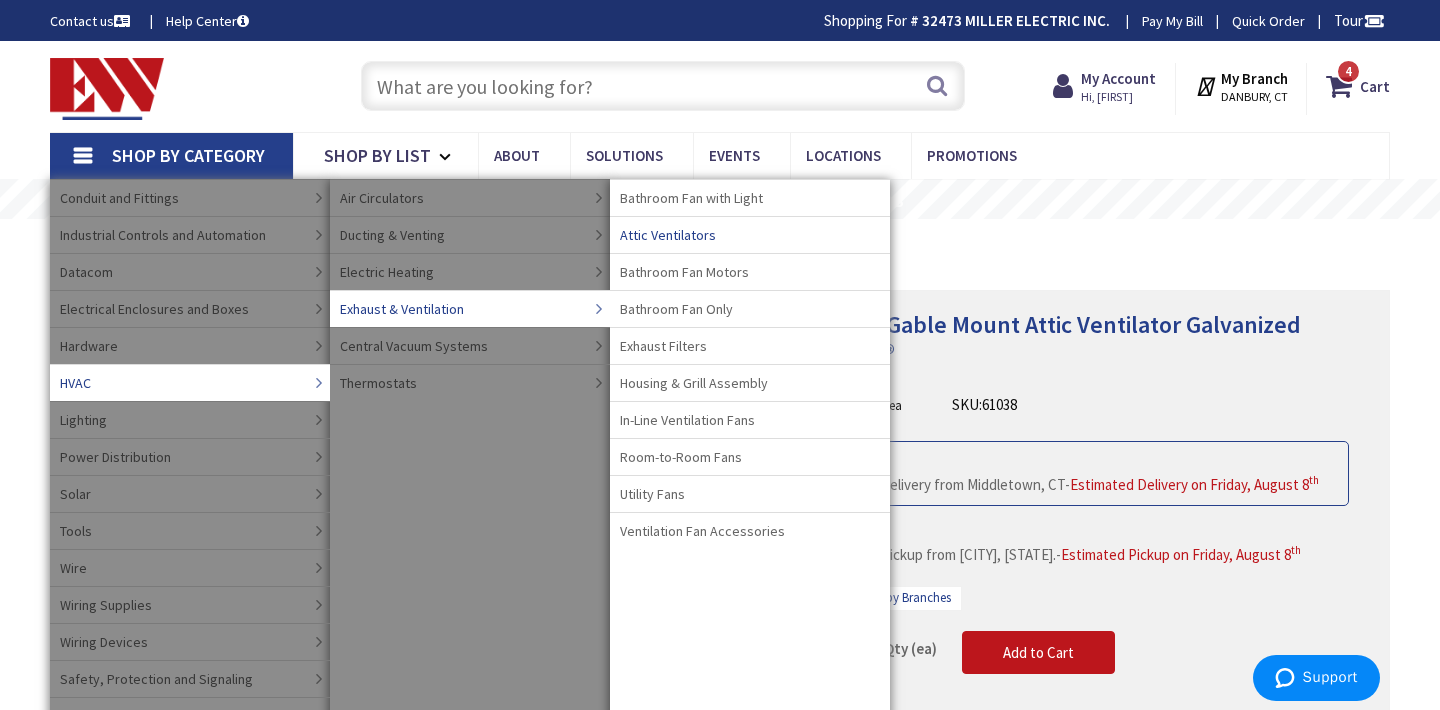 click on "Attic Ventilators" at bounding box center [668, 235] 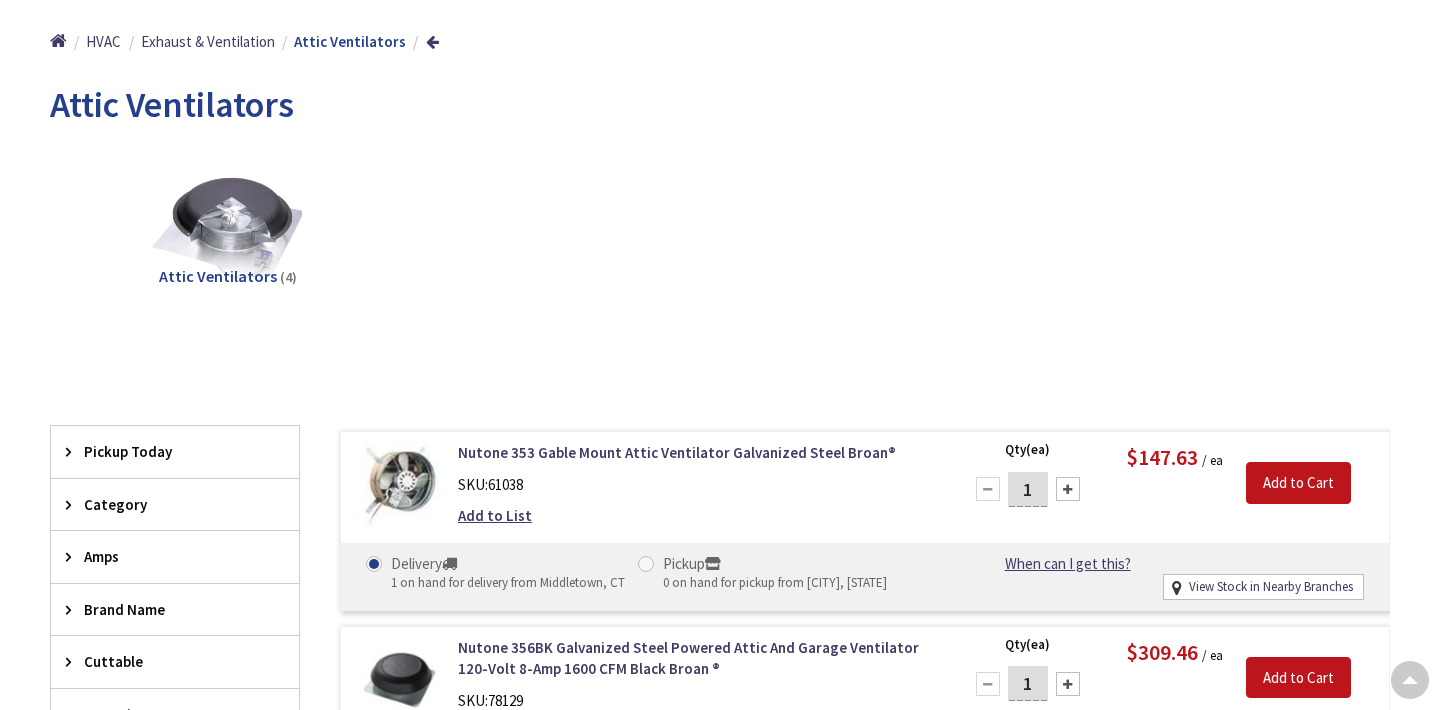 scroll, scrollTop: 320, scrollLeft: 0, axis: vertical 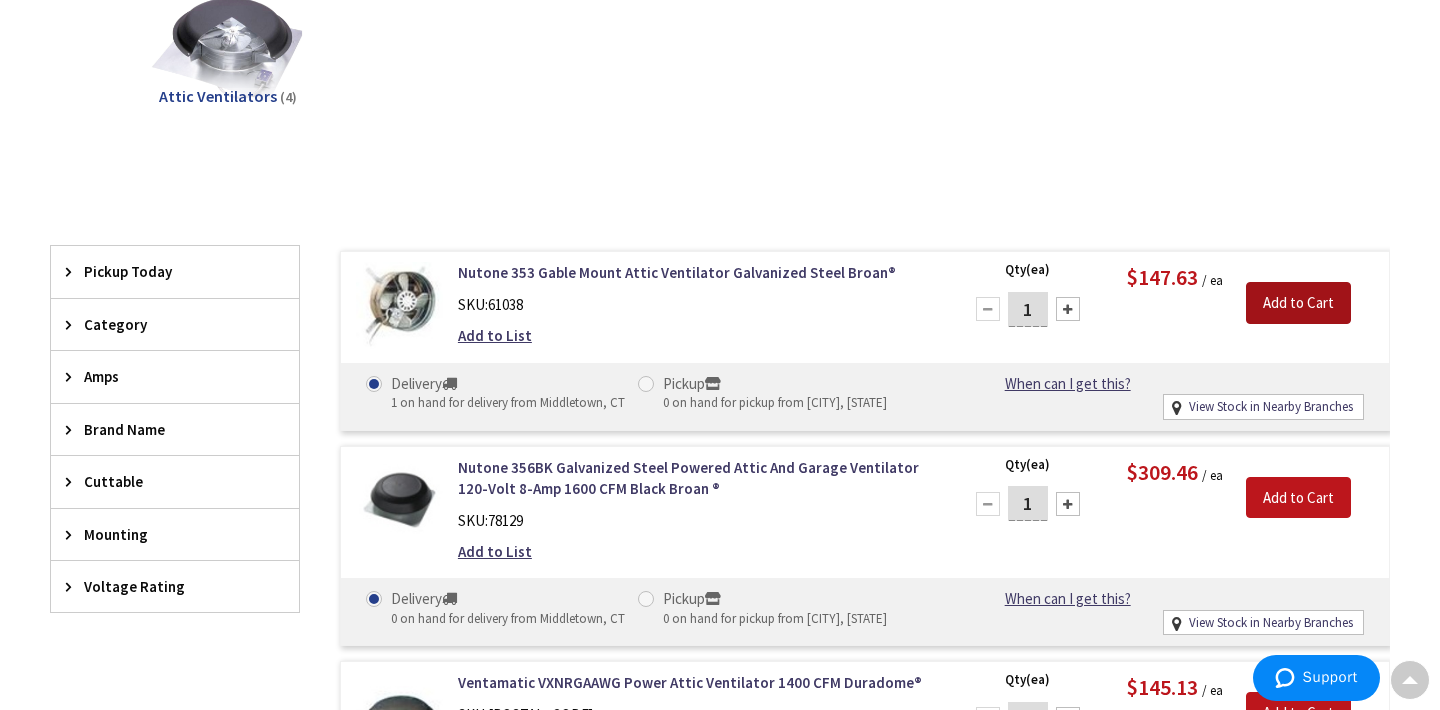 click on "Add to Cart" at bounding box center (1298, 303) 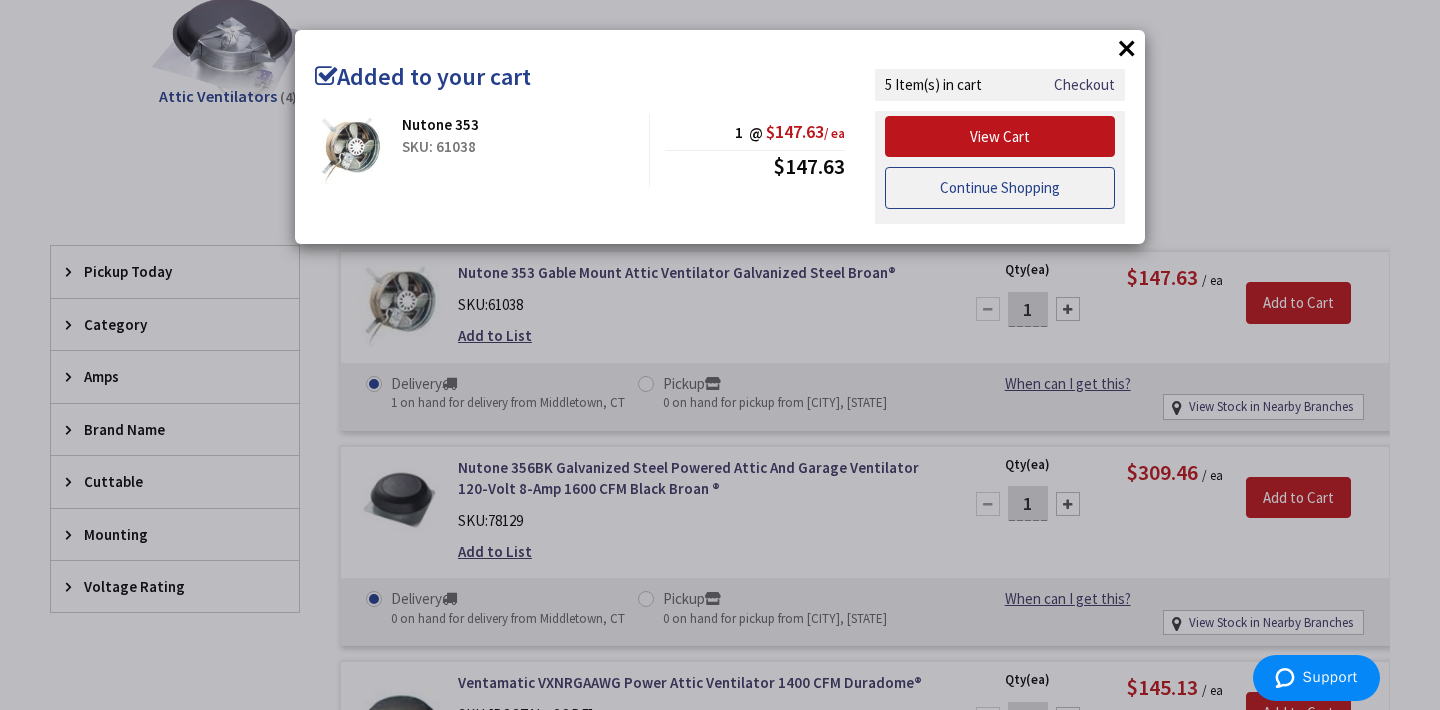 click on "Continue Shopping" at bounding box center [1000, 188] 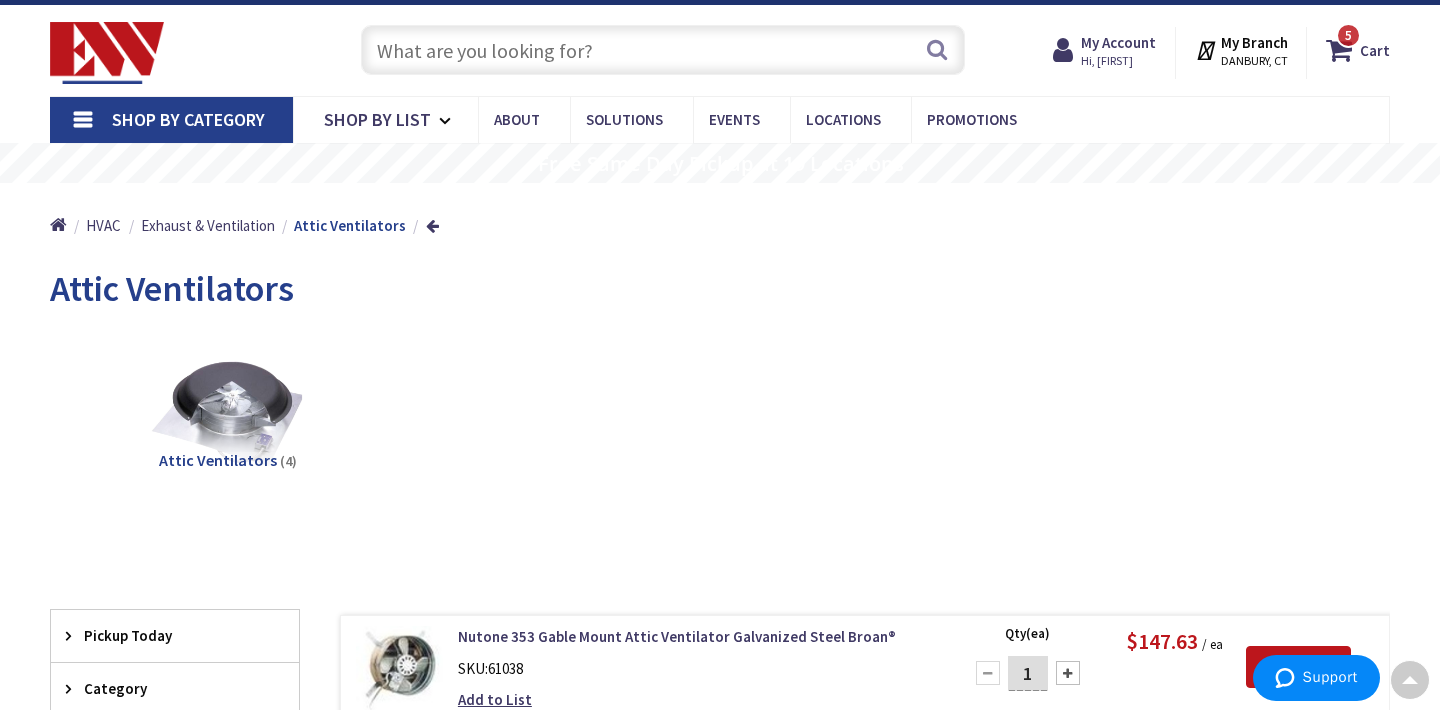 scroll, scrollTop: 0, scrollLeft: 0, axis: both 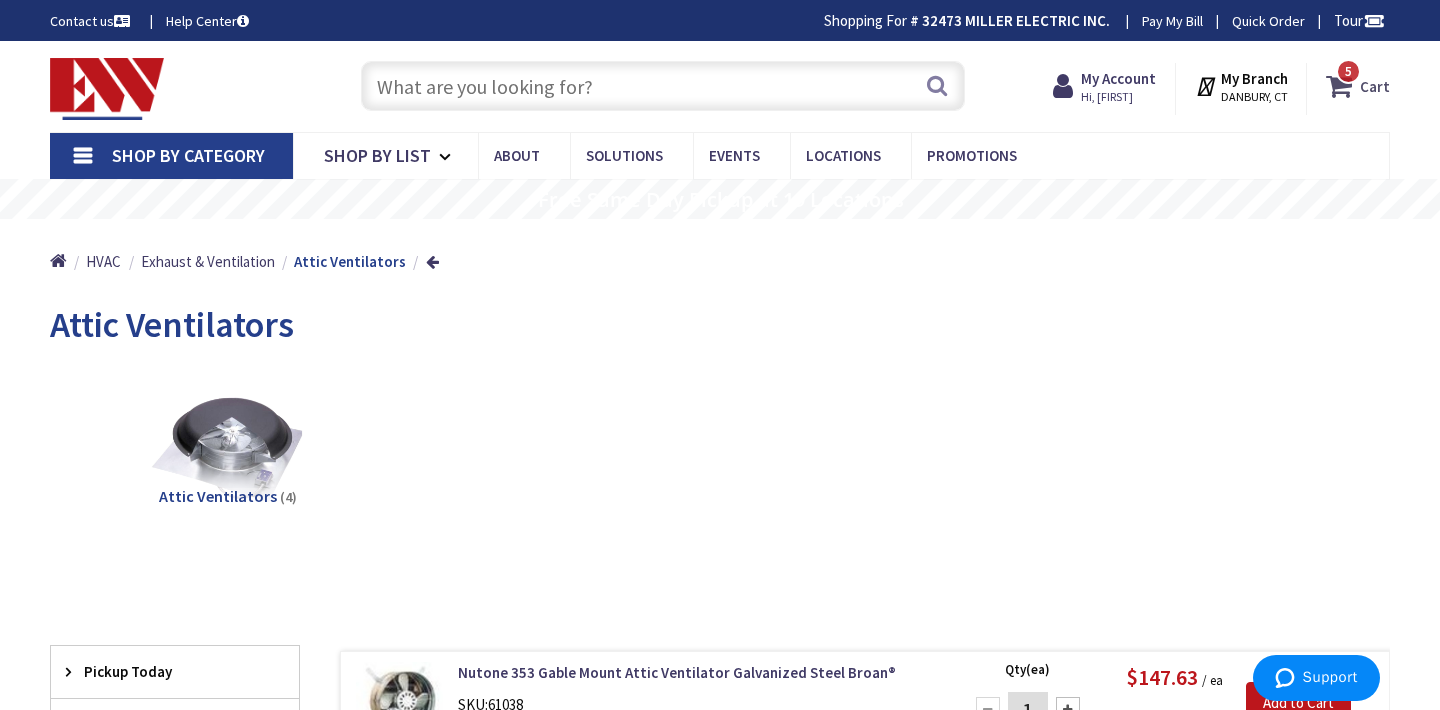 click on "Cart" at bounding box center [1375, 86] 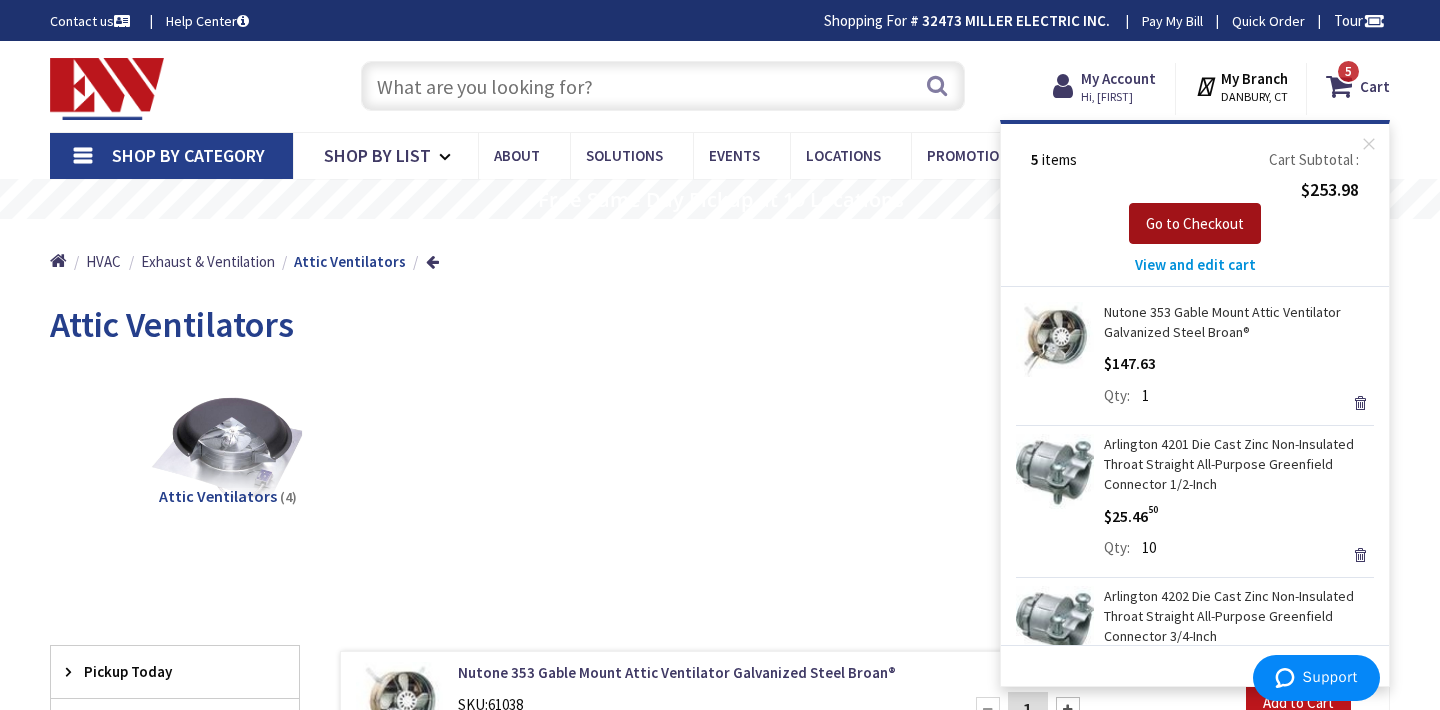 click on "Go to Checkout" at bounding box center [1195, 223] 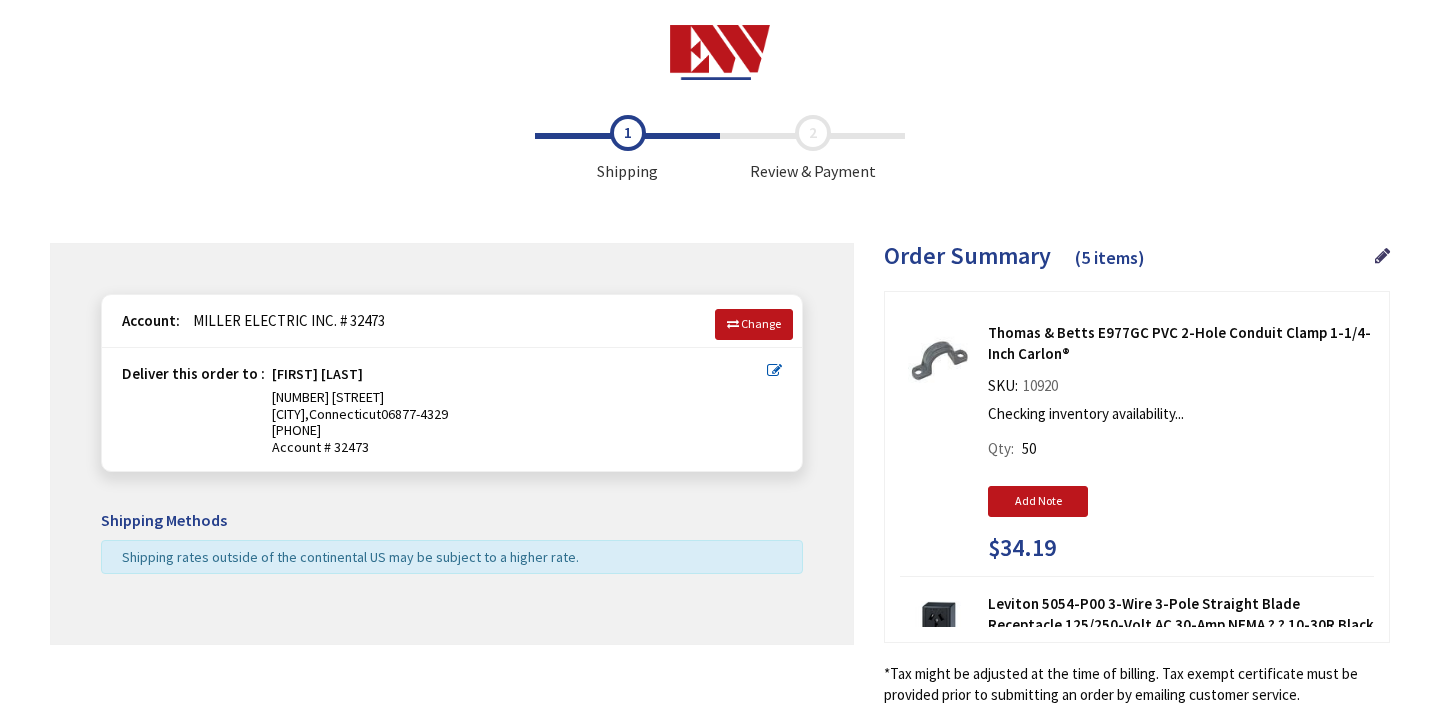 scroll, scrollTop: 0, scrollLeft: 0, axis: both 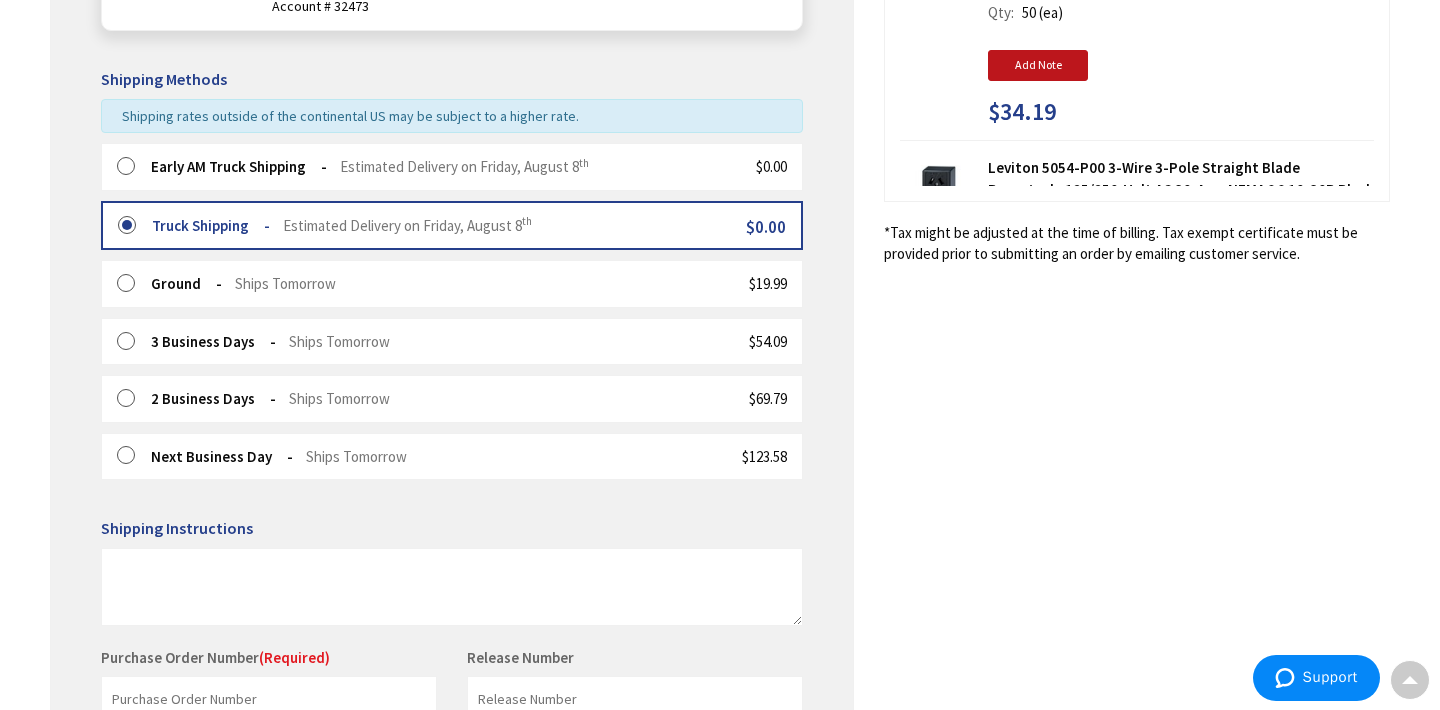 click at bounding box center (132, 167) 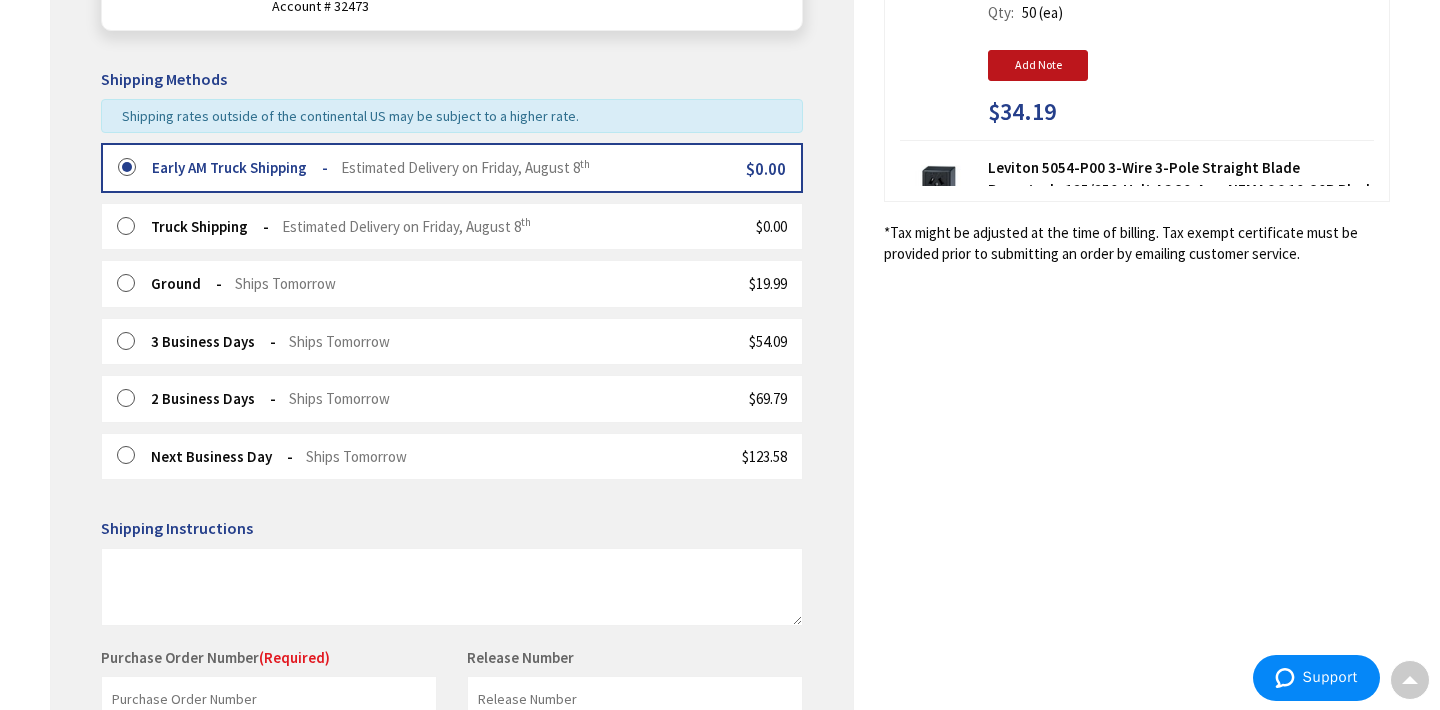 click on "Shipping
Review & Payment
Estimated Total
$253.98
5
Some items on your order are not available and will cause your order to be held. Please check order summary for further details.
Some items in your cart are discontinued.
Jeff
Miller
124 BARRY AVE" at bounding box center (720, 318) 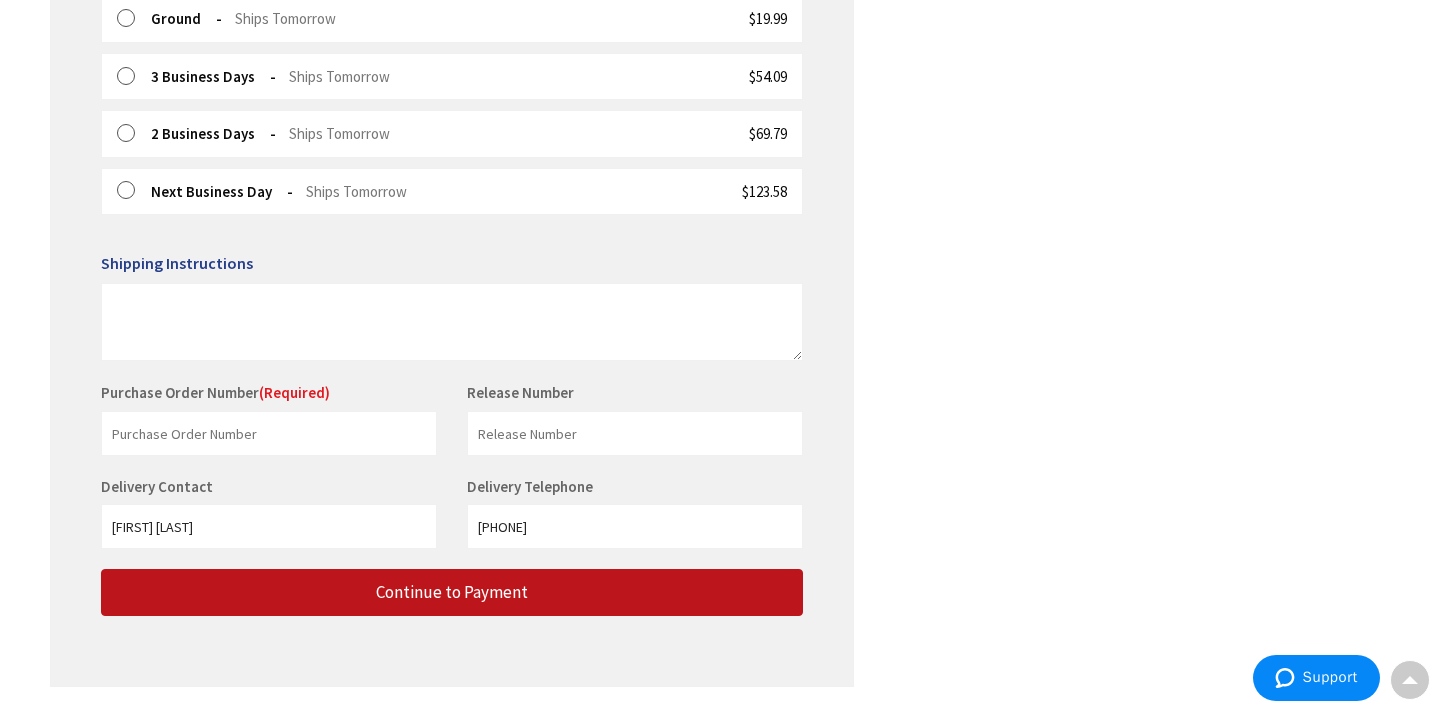 scroll, scrollTop: 721, scrollLeft: 0, axis: vertical 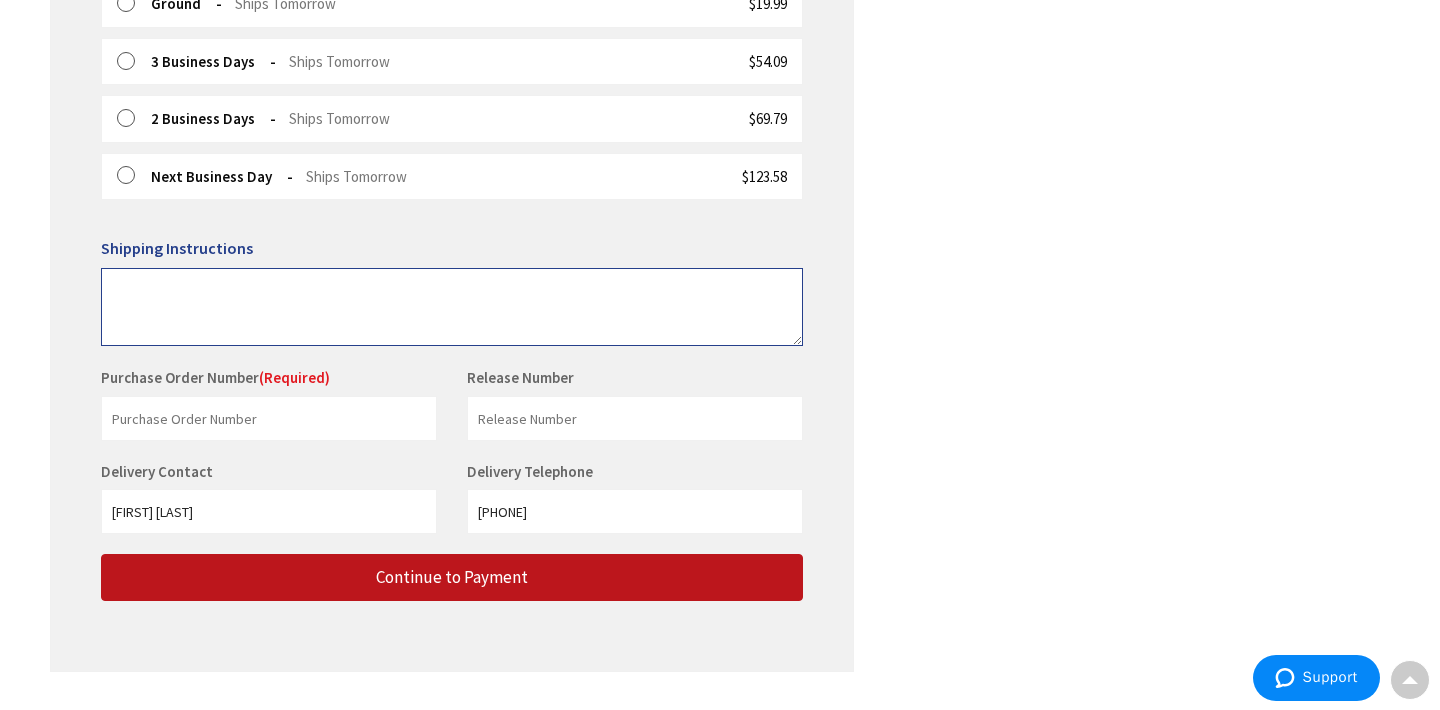 click at bounding box center (452, 307) 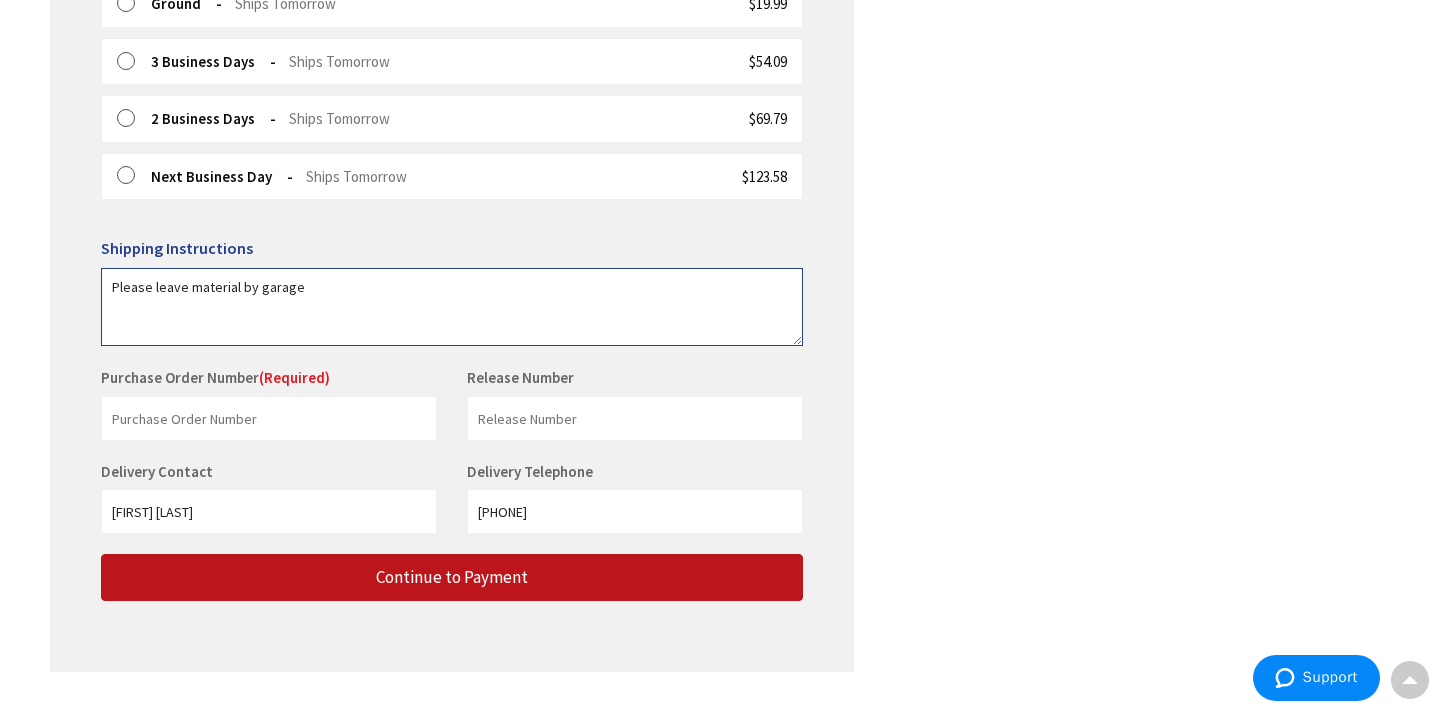 type on "Please leave material by garage" 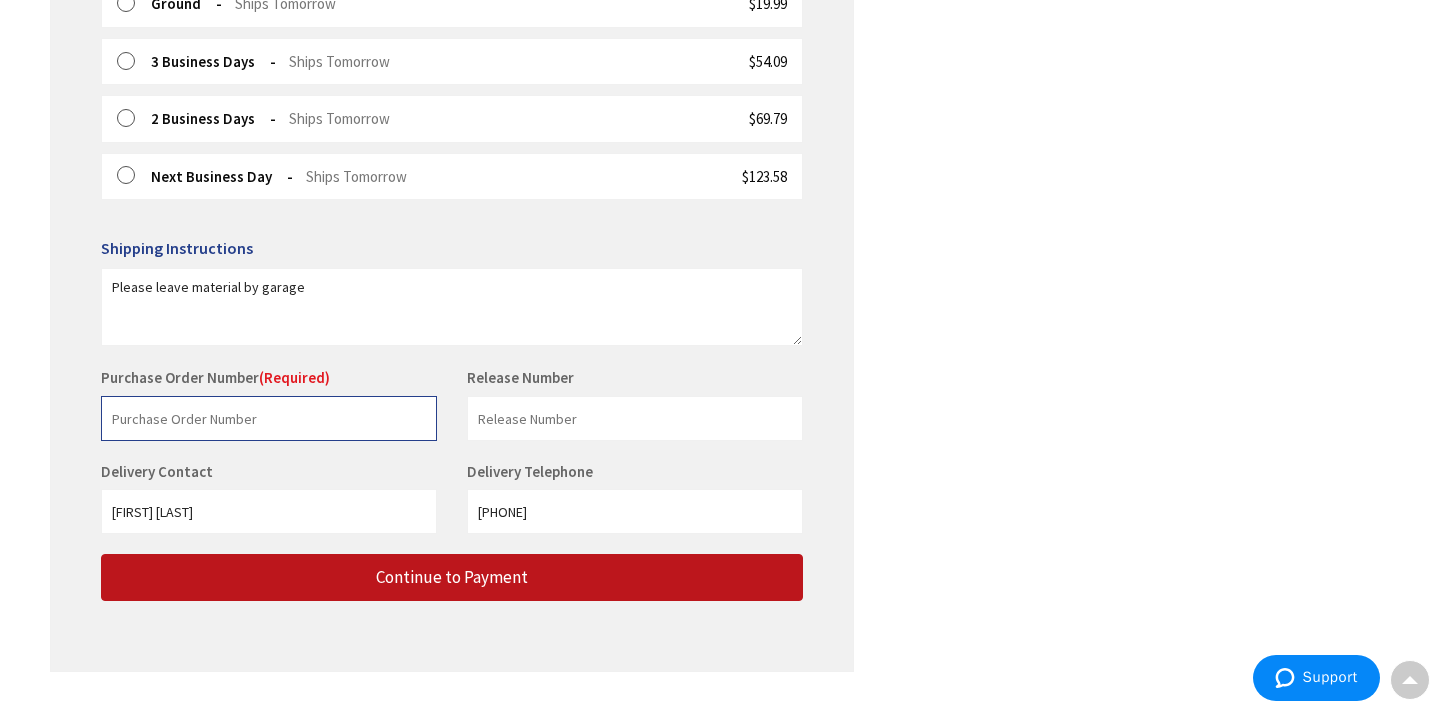 click at bounding box center (269, 418) 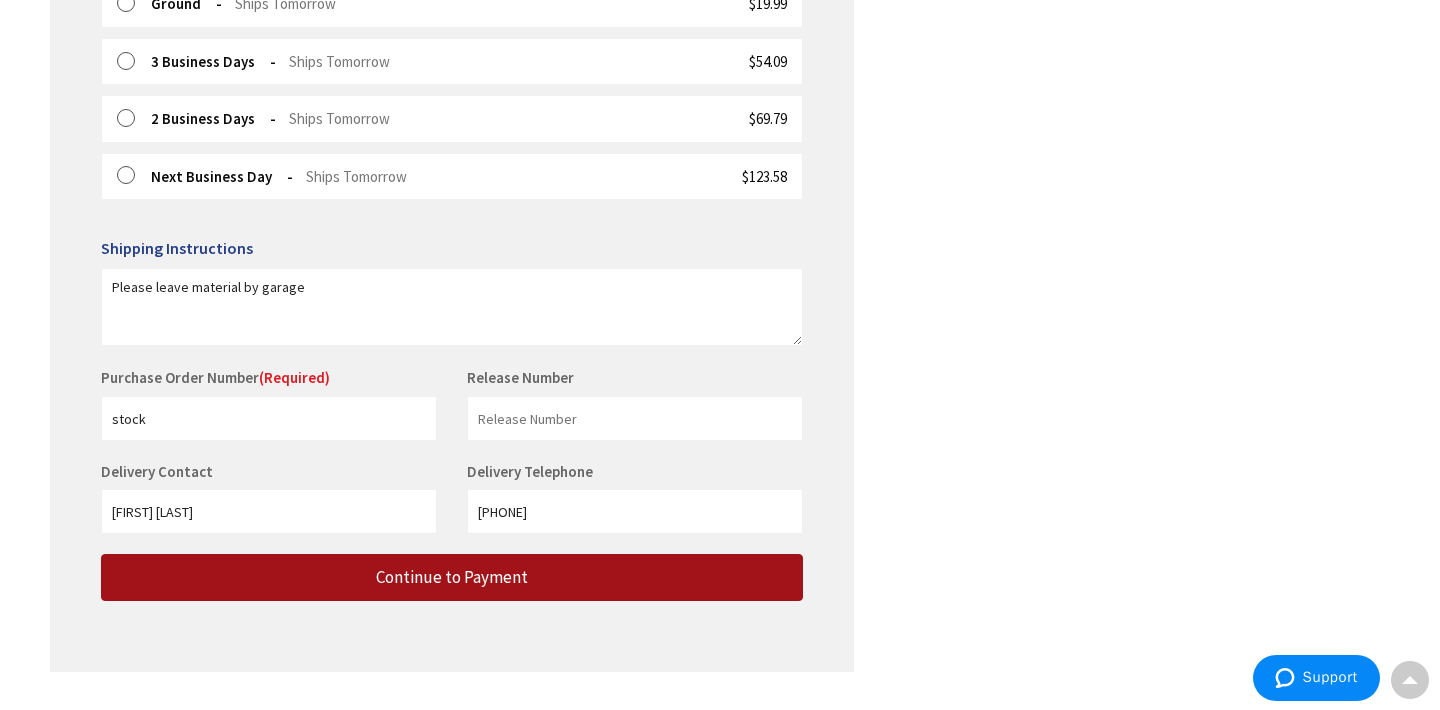 click on "Continue to Payment" at bounding box center (452, 577) 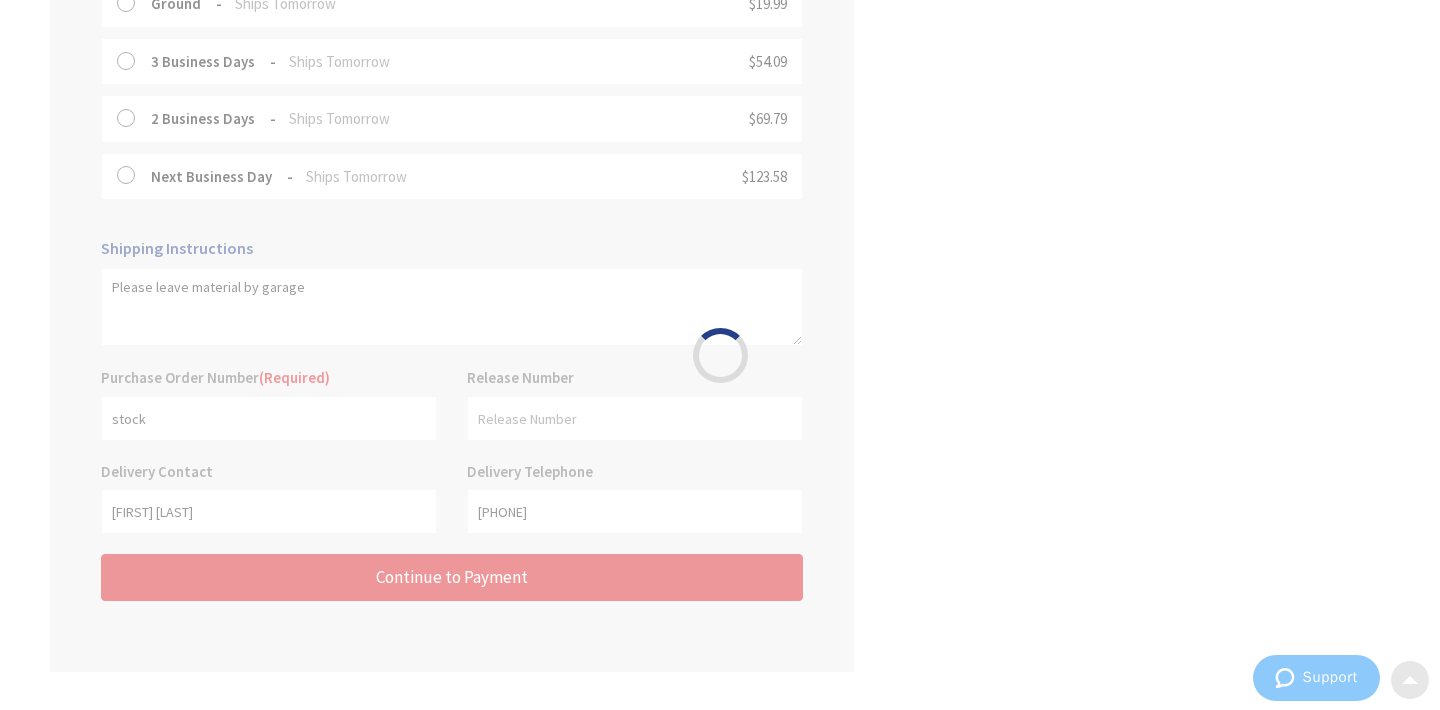 scroll, scrollTop: 0, scrollLeft: 0, axis: both 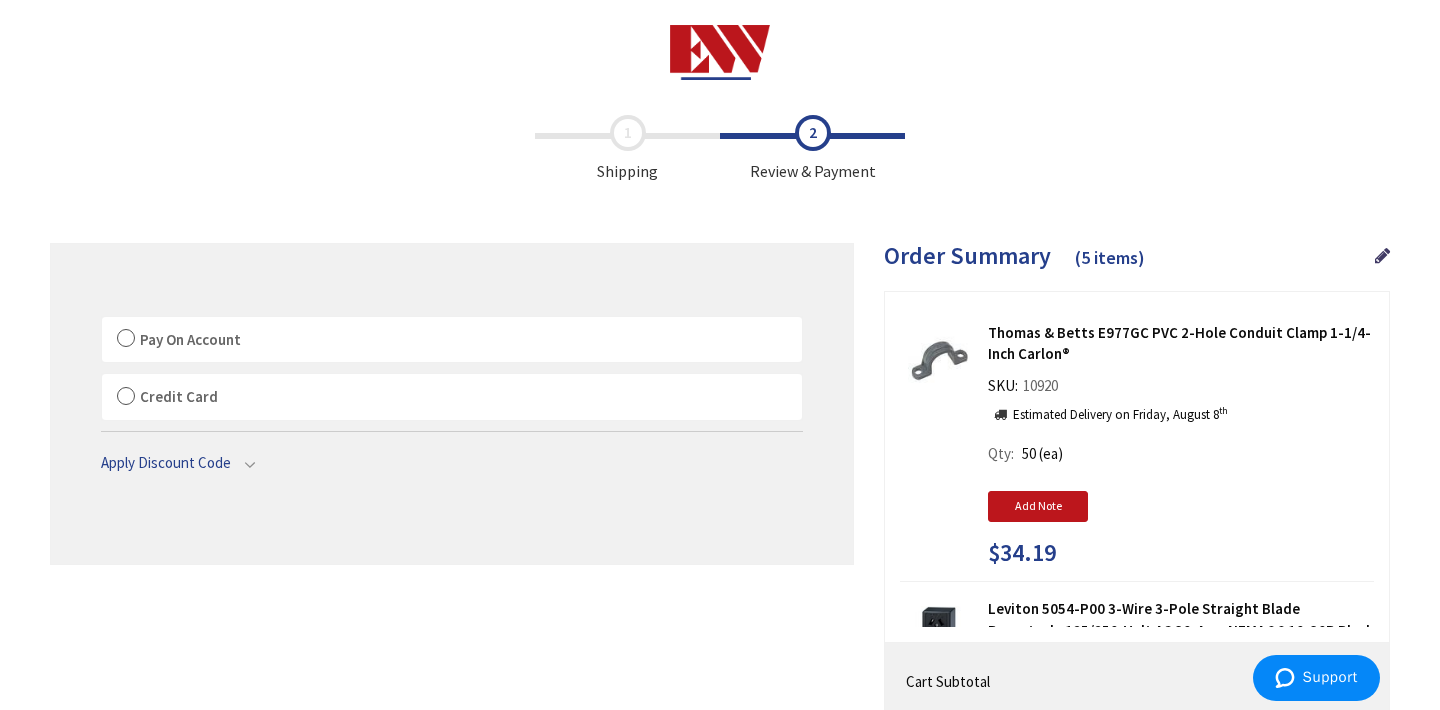 click on "Pay On Account" at bounding box center [452, 340] 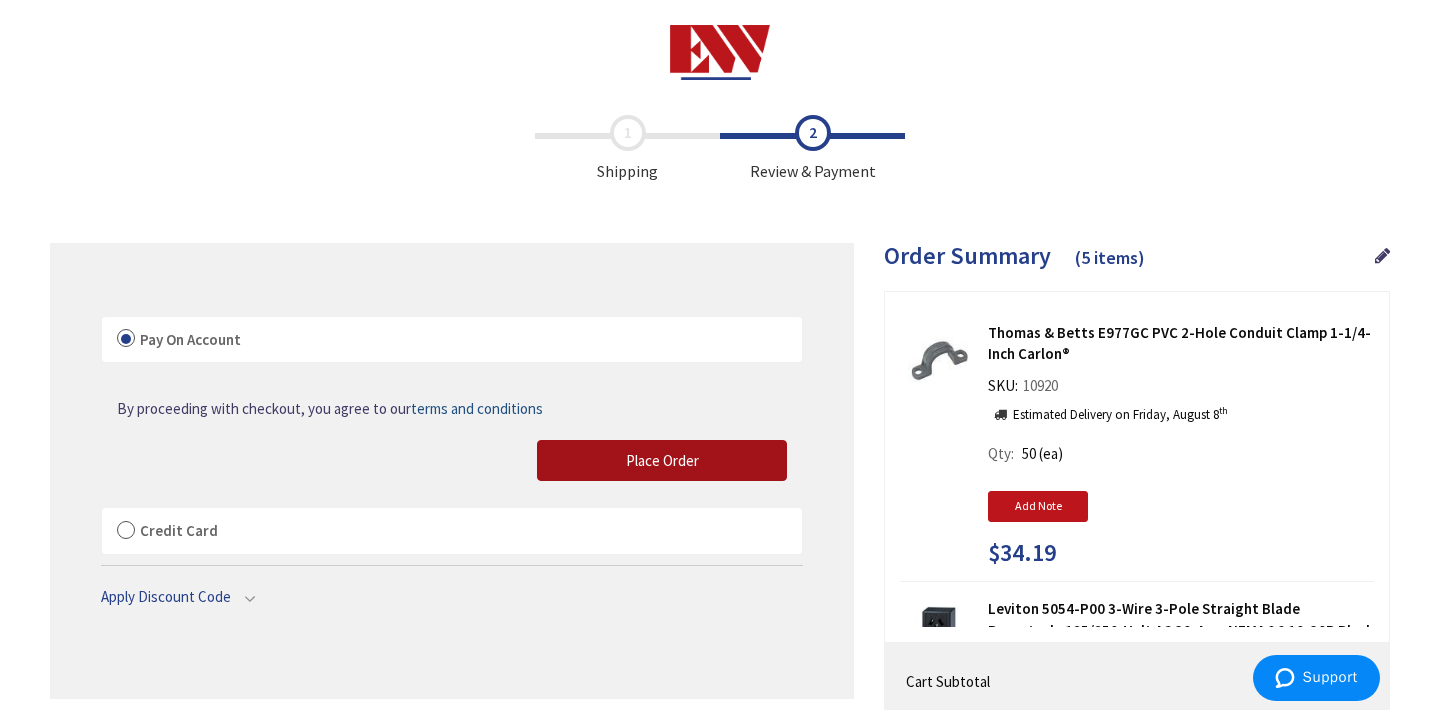click on "Place Order" at bounding box center (662, 461) 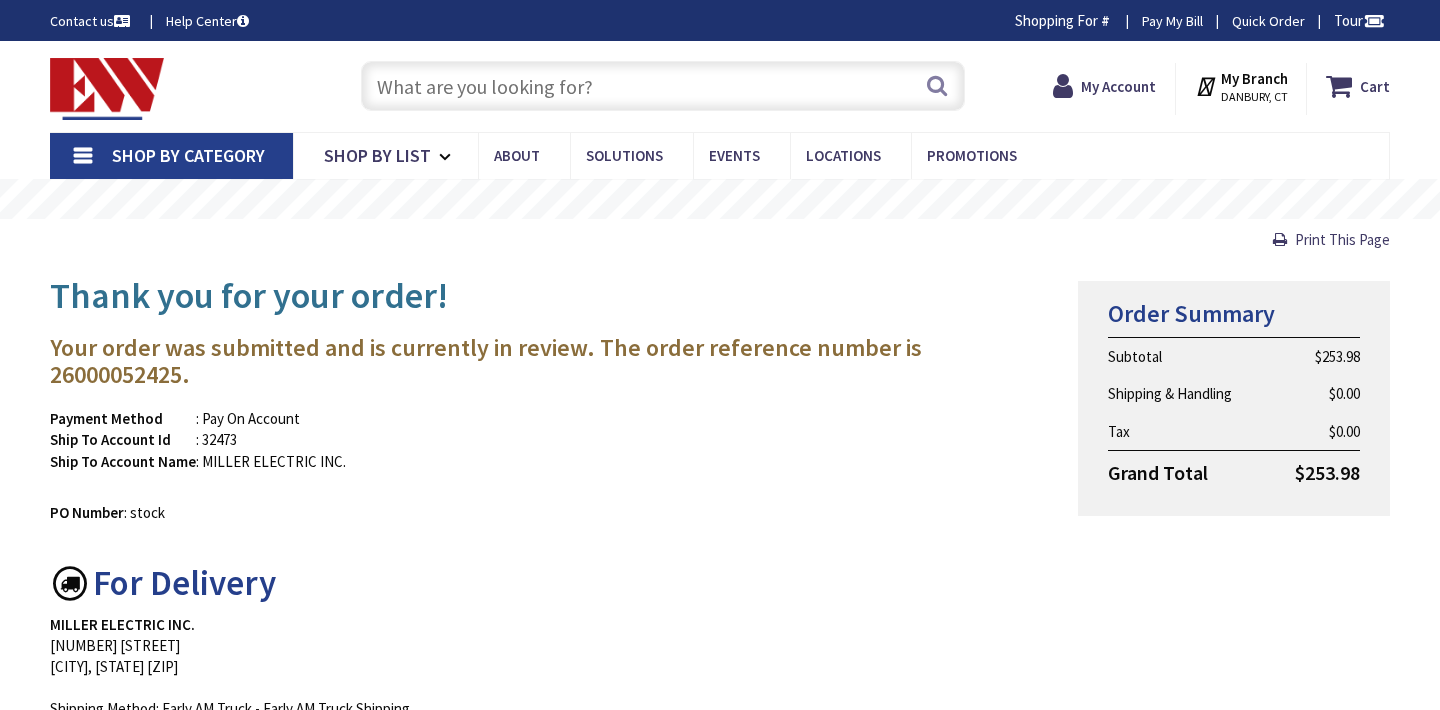 scroll, scrollTop: 0, scrollLeft: 0, axis: both 